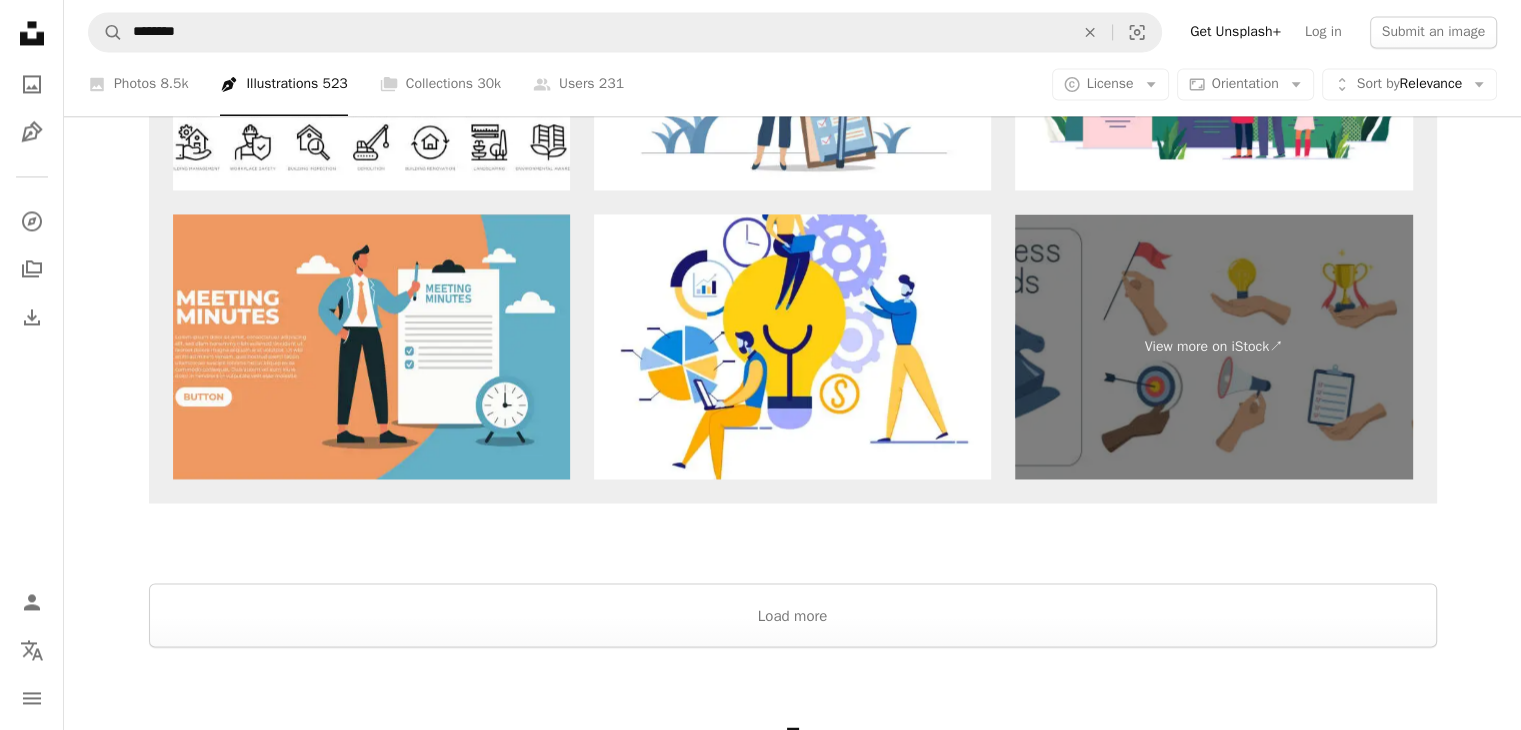 scroll, scrollTop: 3474, scrollLeft: 0, axis: vertical 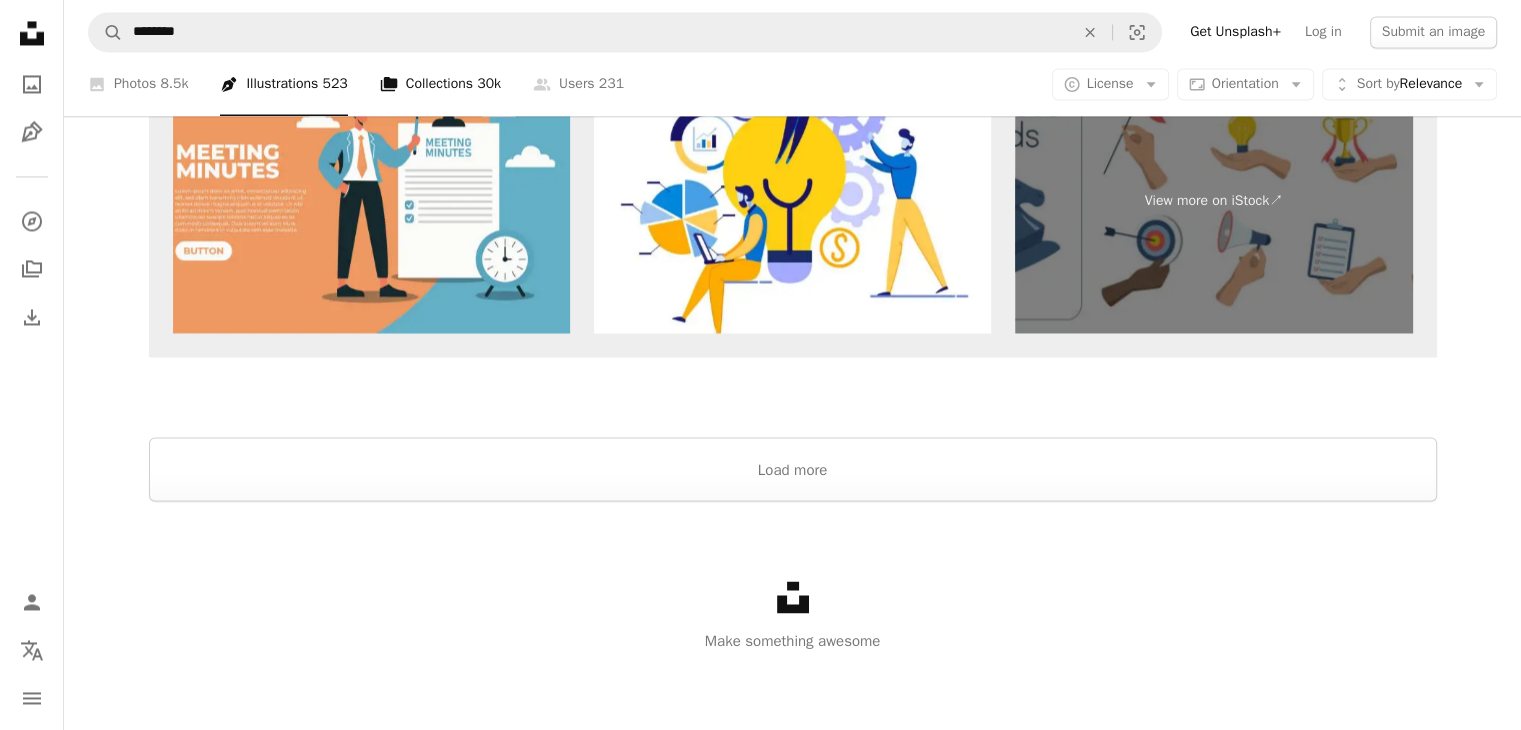 click on "A stack of folders Collections   30k" at bounding box center (440, 84) 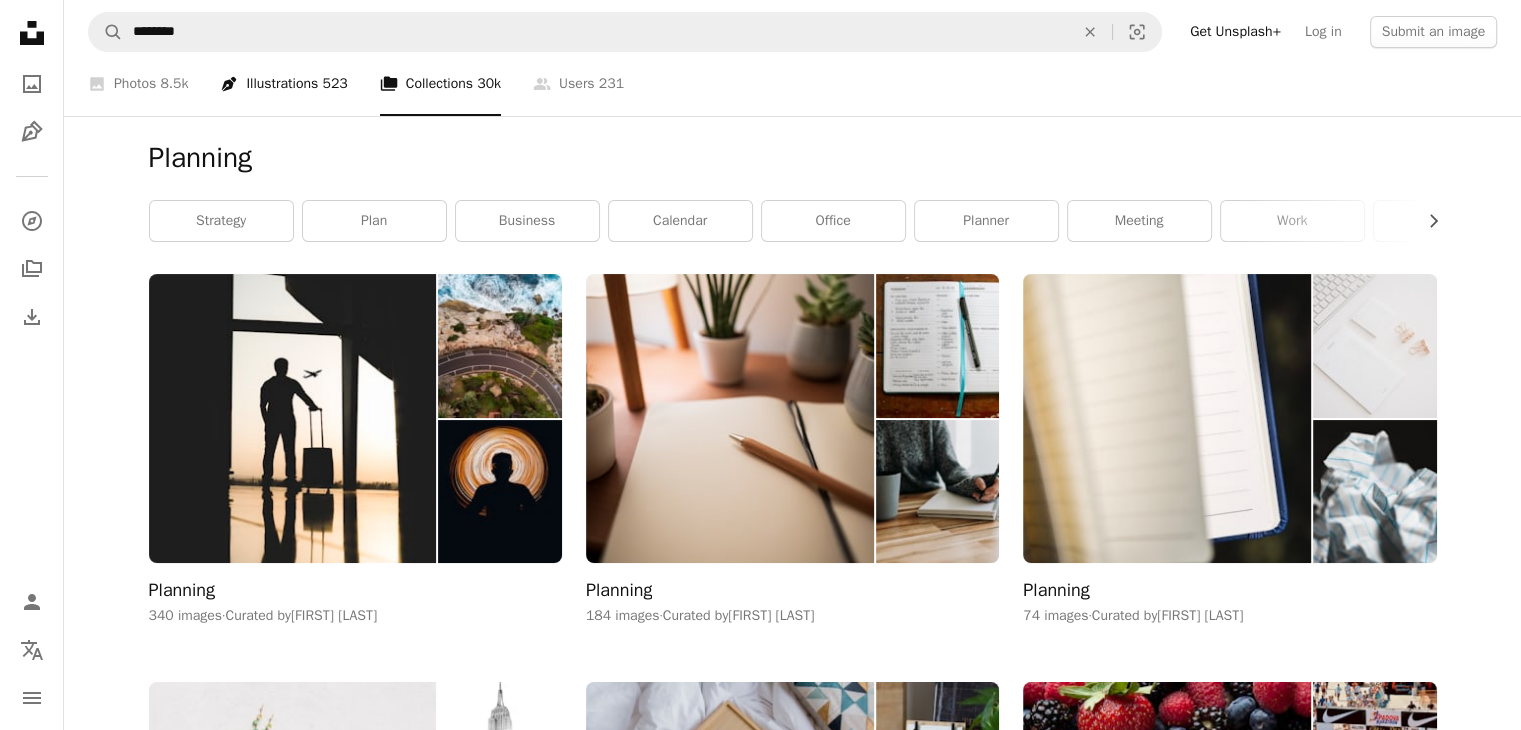click on "Pen Tool Illustrations   523" at bounding box center (283, 84) 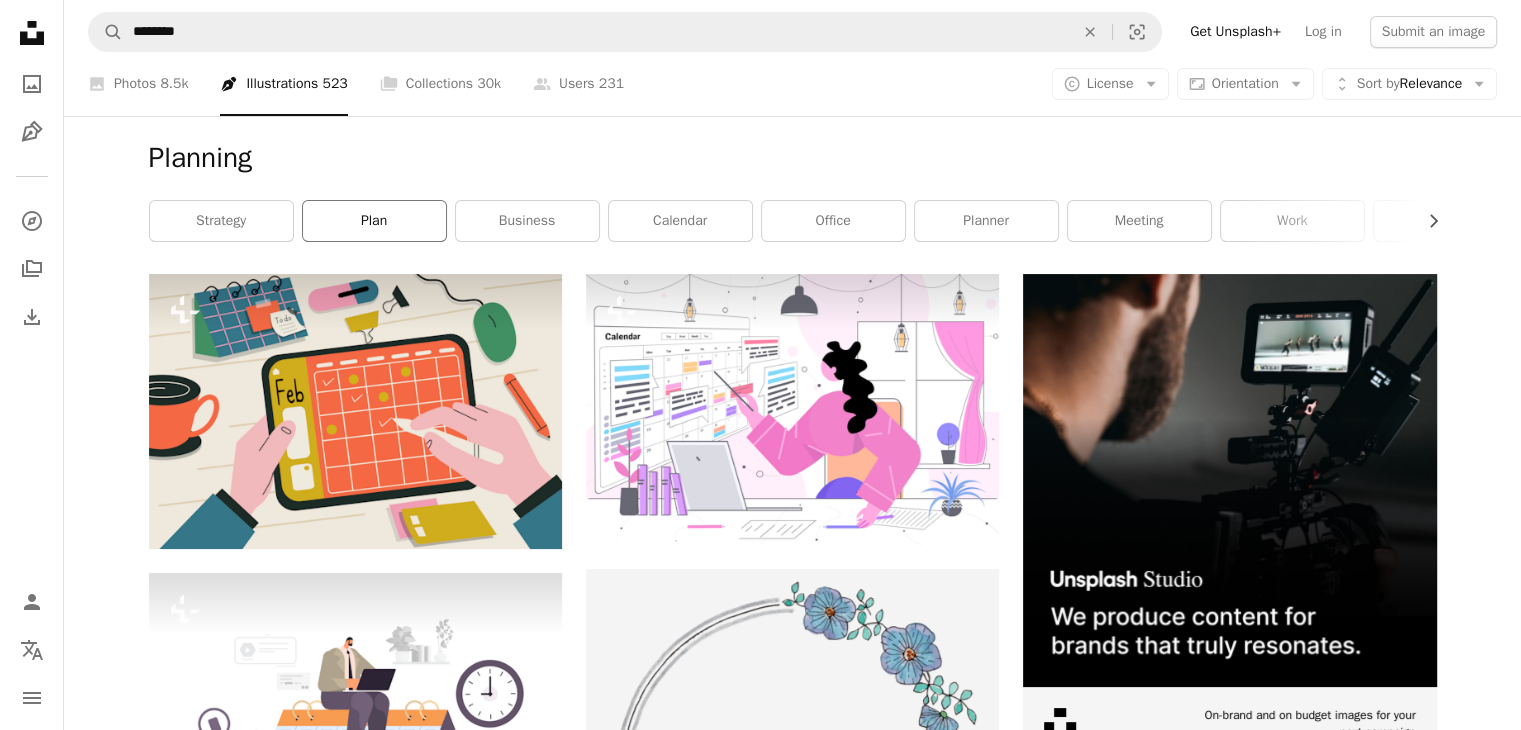 click on "plan" at bounding box center [374, 221] 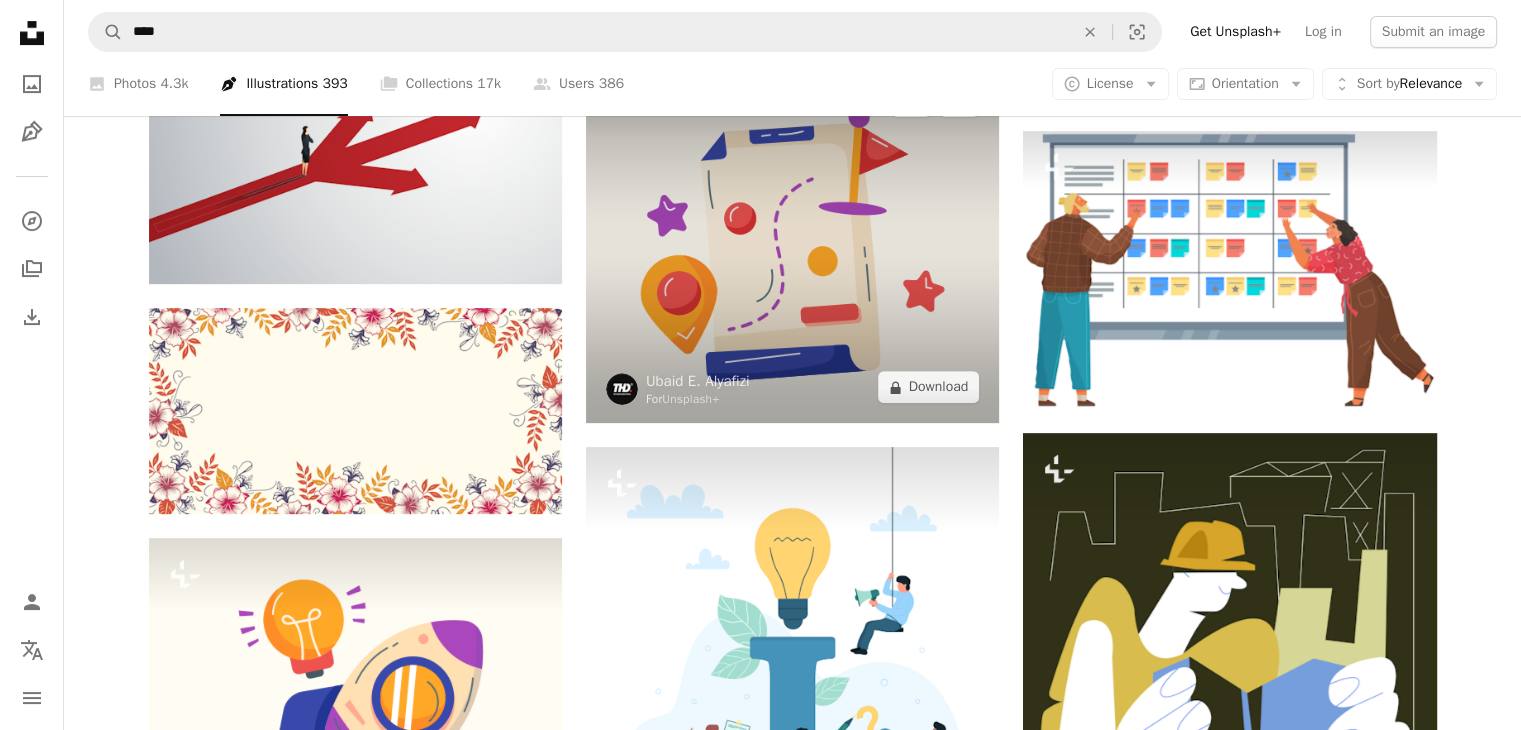 scroll, scrollTop: 0, scrollLeft: 0, axis: both 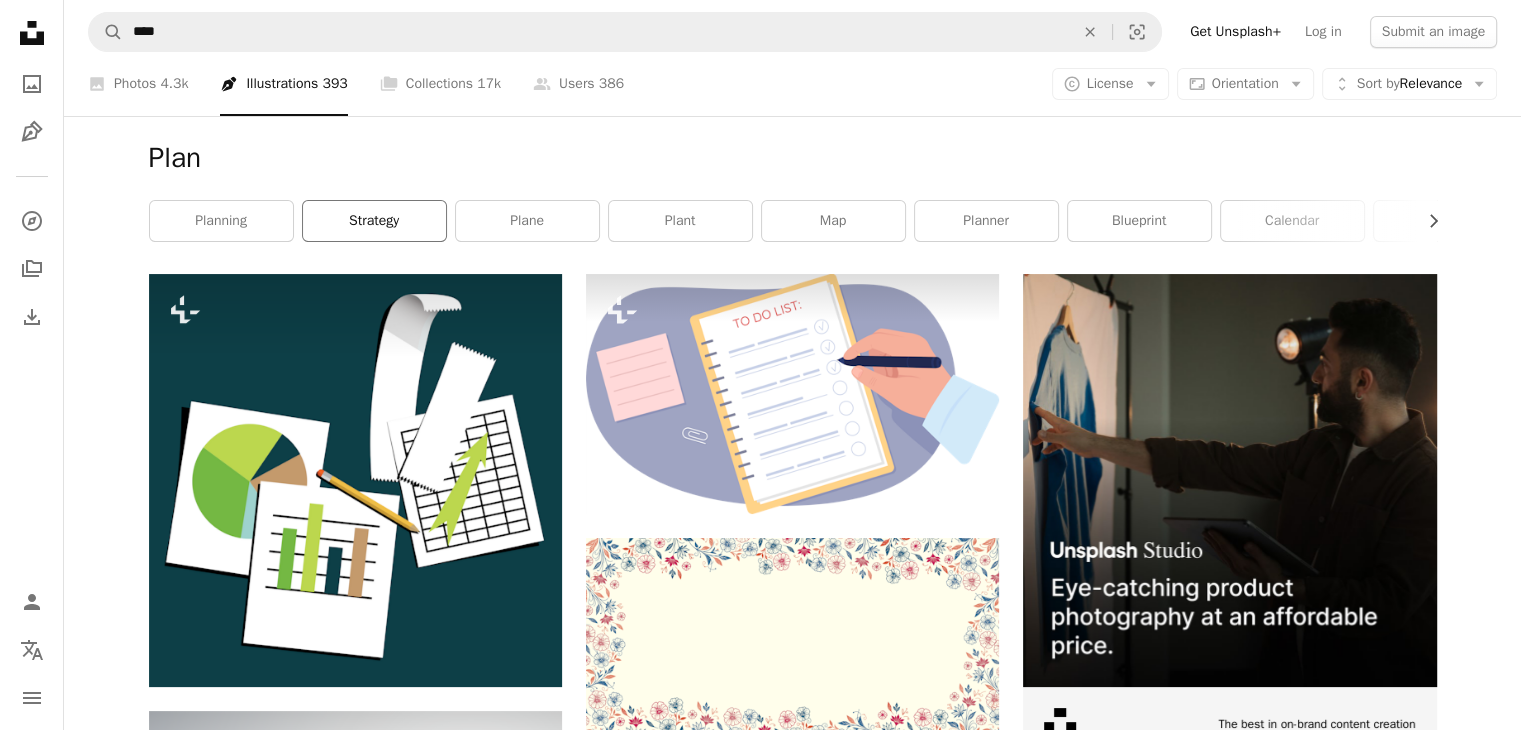 click on "strategy" at bounding box center (374, 221) 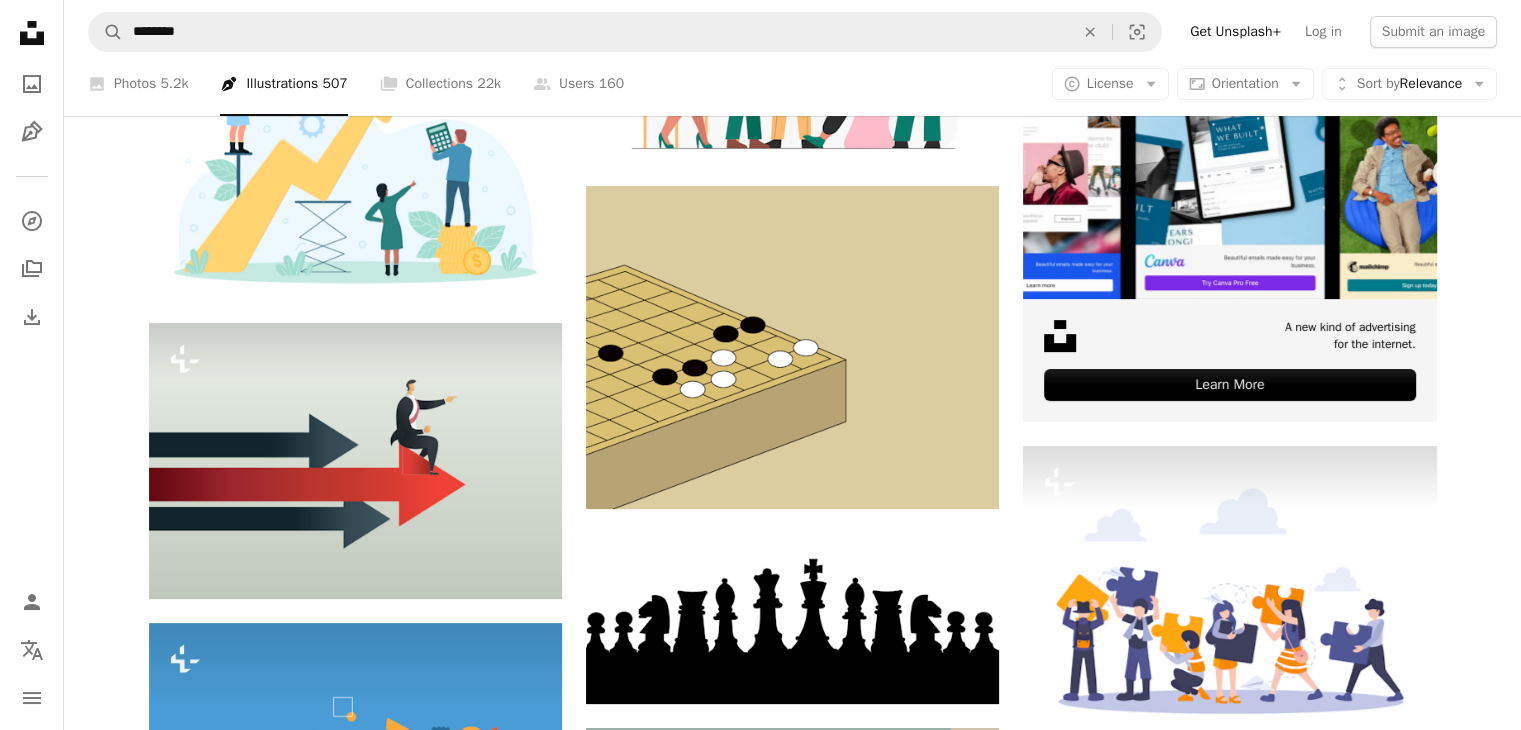 scroll, scrollTop: 0, scrollLeft: 0, axis: both 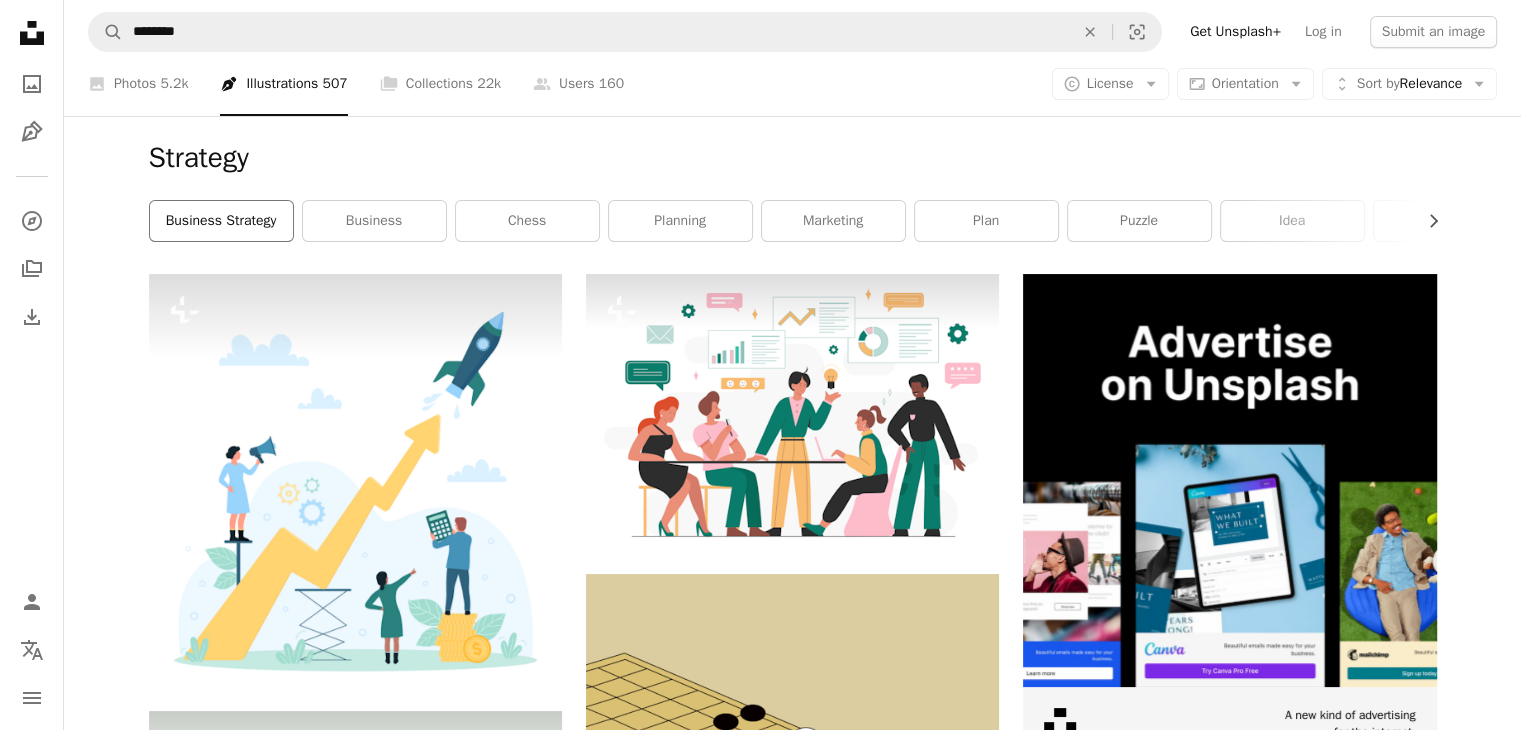 click on "business strategy" at bounding box center (221, 221) 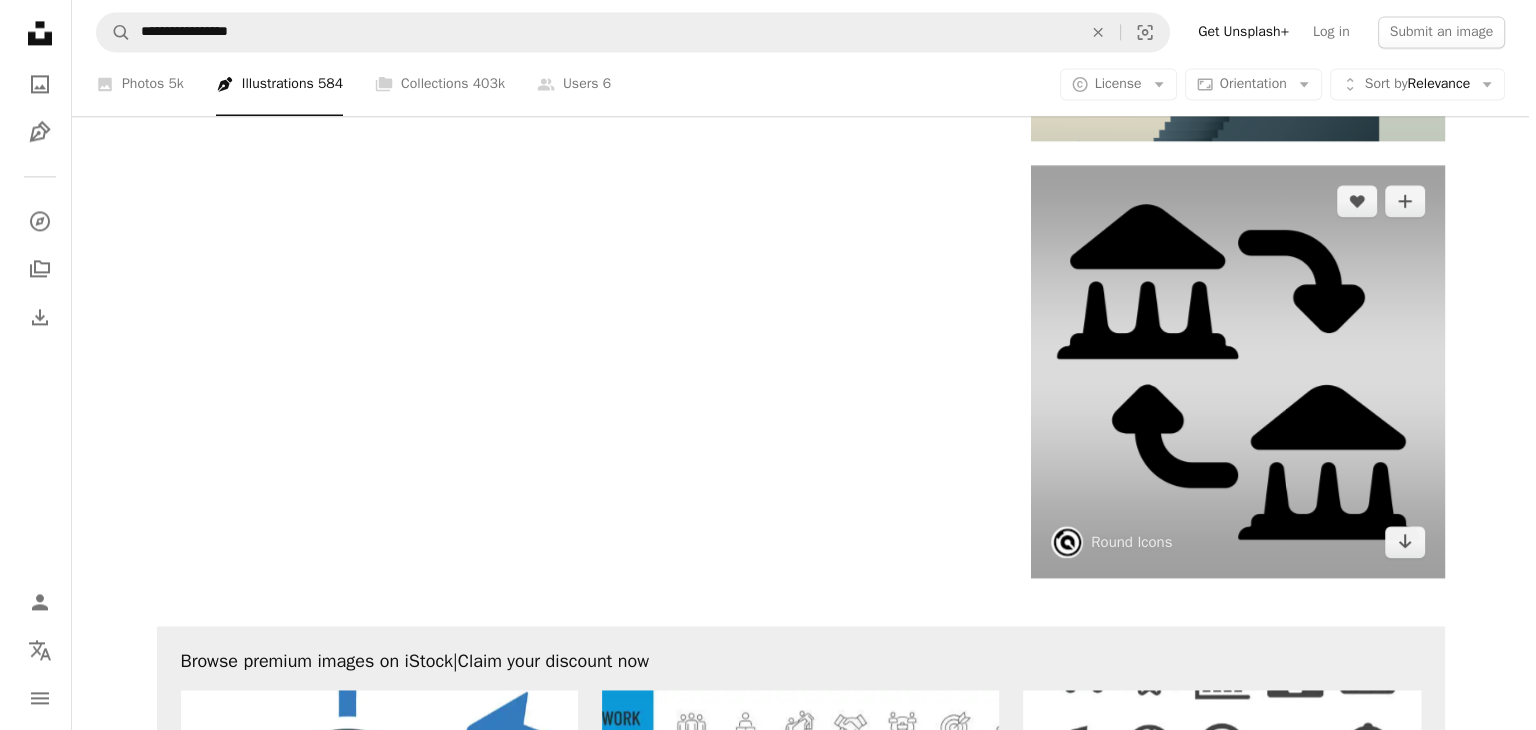 scroll, scrollTop: 2930, scrollLeft: 0, axis: vertical 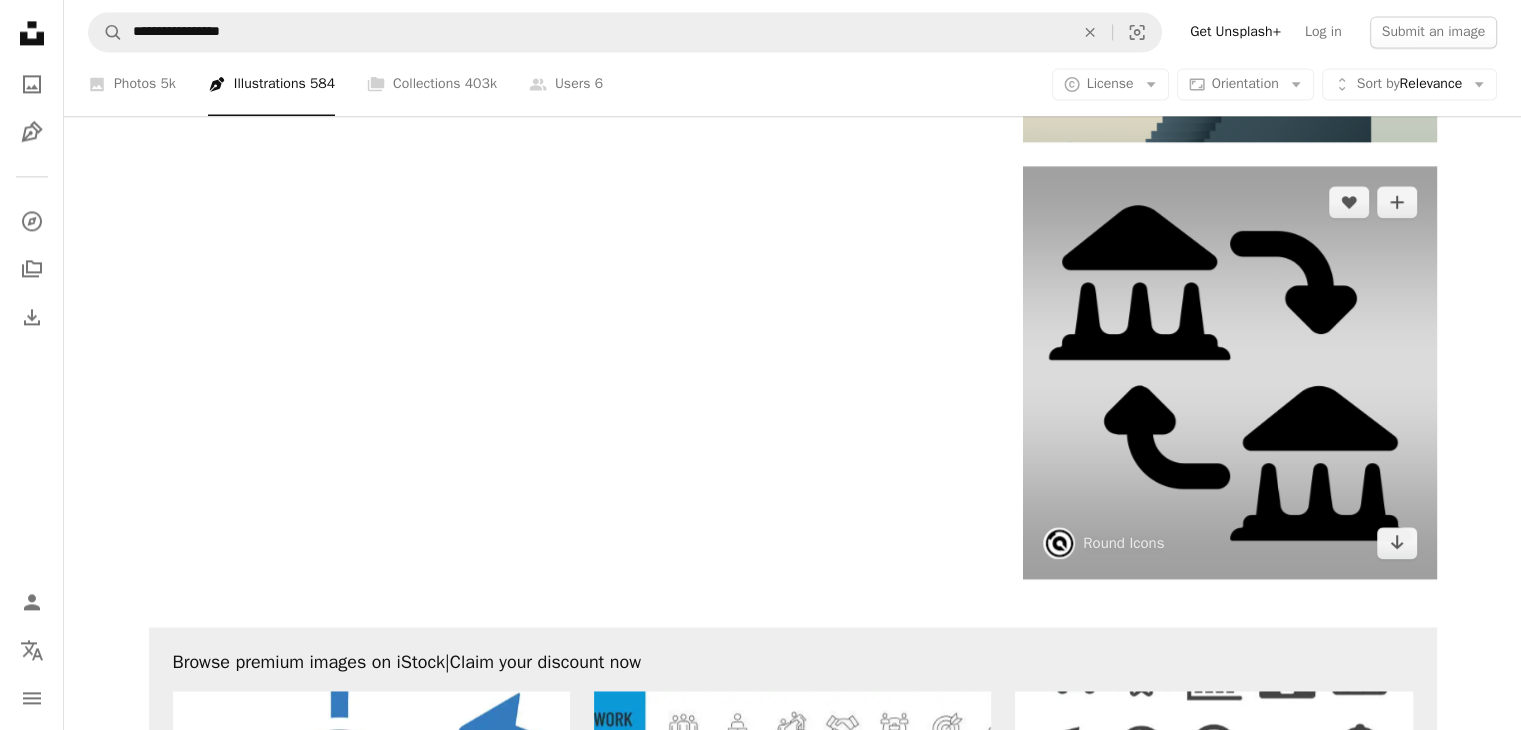 click at bounding box center (1229, 372) 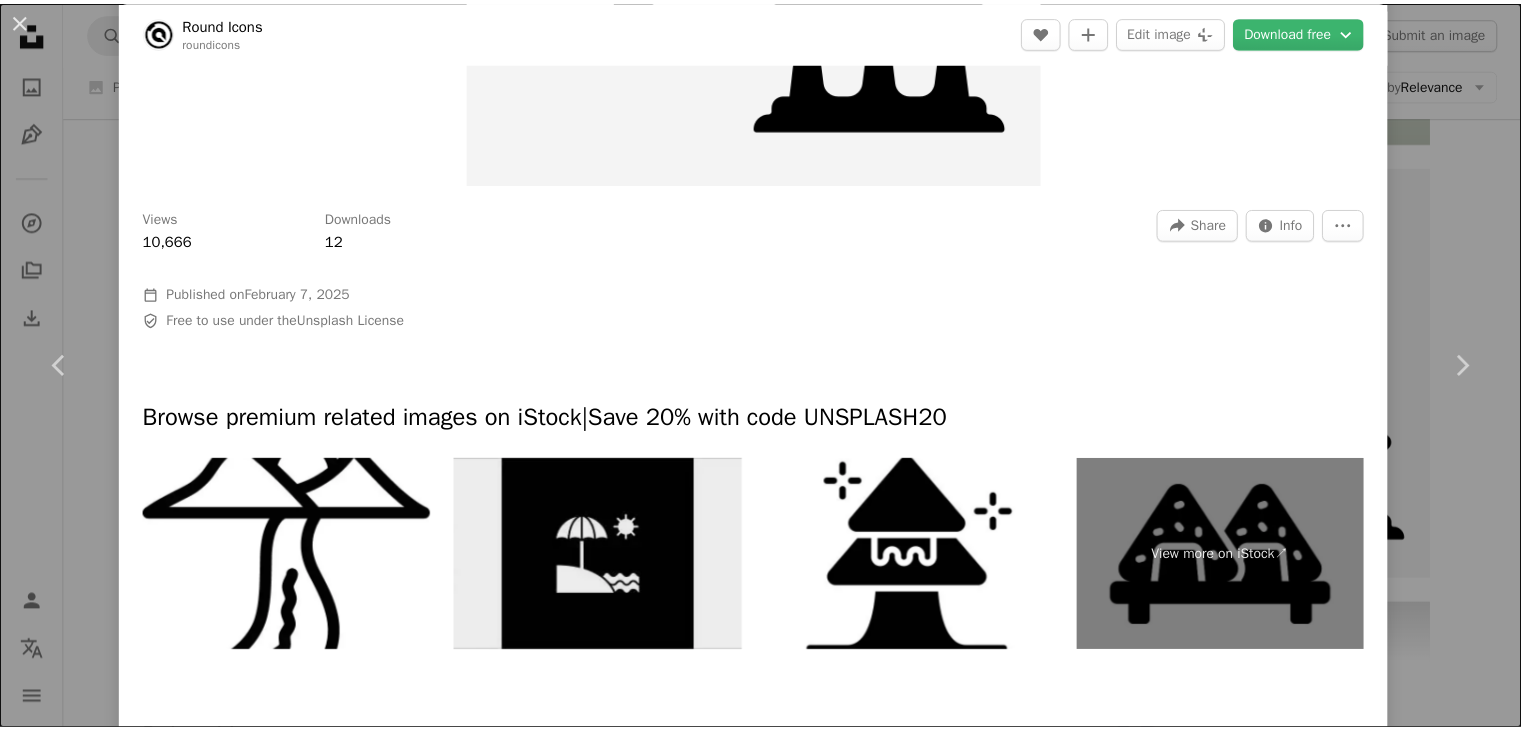 scroll, scrollTop: 0, scrollLeft: 0, axis: both 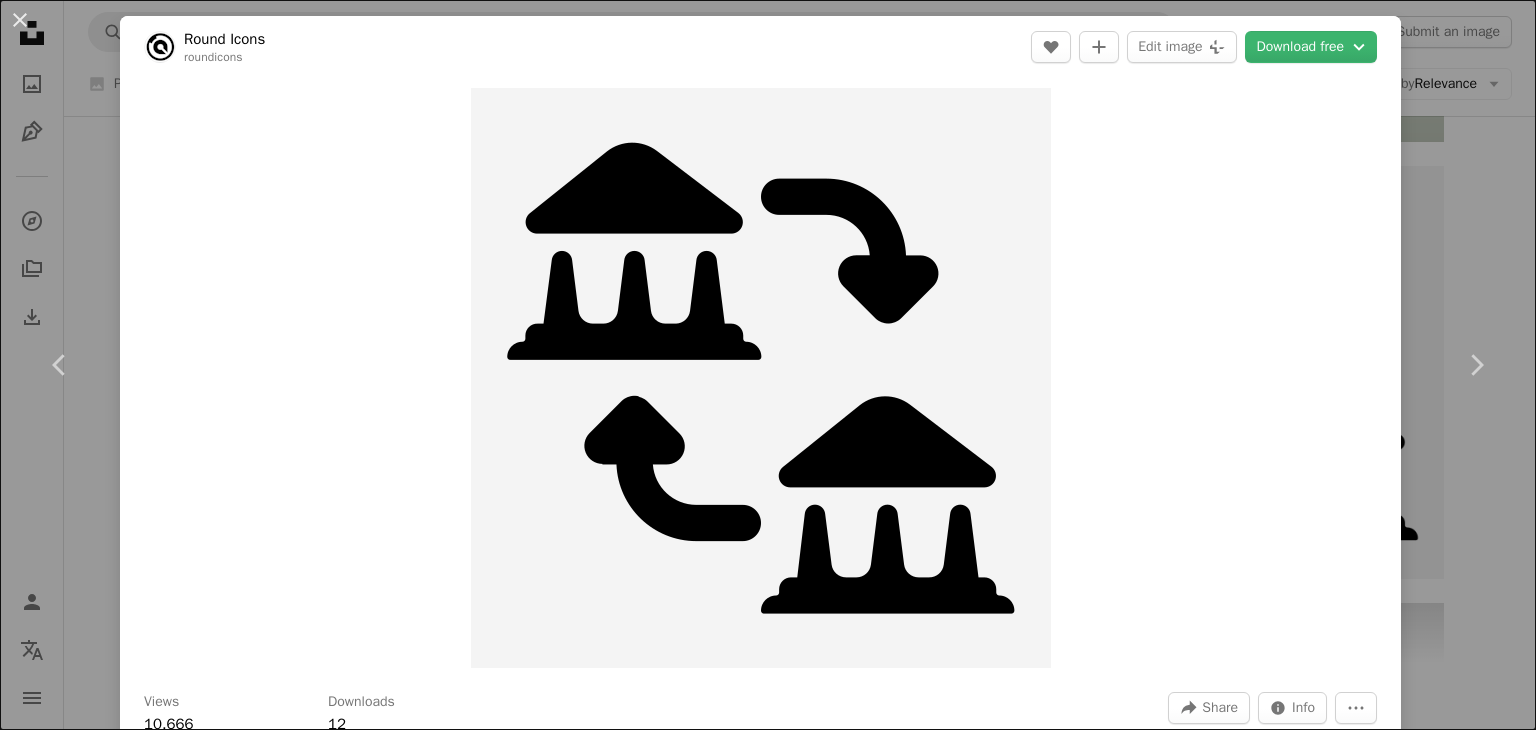 click on "Views 10,666 Downloads 12 A forward-right arrow Share Info icon Info More Actions Calendar outlined Published on February 7, 2025 Safety Free to use under the Unsplash License Browse premium related images on iStock | Save 20% with code UNSPLASH20 View more on iStock ↗ Related images Plus sign for Unsplash+ A heart A plus sign Runend Art For Unsplash+ A lock Download Plus sign for Unsplash+ A heart A plus sign Wahyu Bintoro For Unsplash+ A lock Download A heart A plus sign Round Icons Arrow pointing down A heart A plus sign Round Icons Arrow pointing down Plus sign for Unsplash+ A heart A plus sign The Bold Graphic For Unsplash+ A lock Download Plus sign for Unsplash+ A heart A plus sign Adriandra Karuniawan For Unsplash+ A lock Download Plus sign for Unsplash+ A heart A plus sign Vanicon Studio For Unsplash+ A lock Download A heart For" at bounding box center [768, 365] 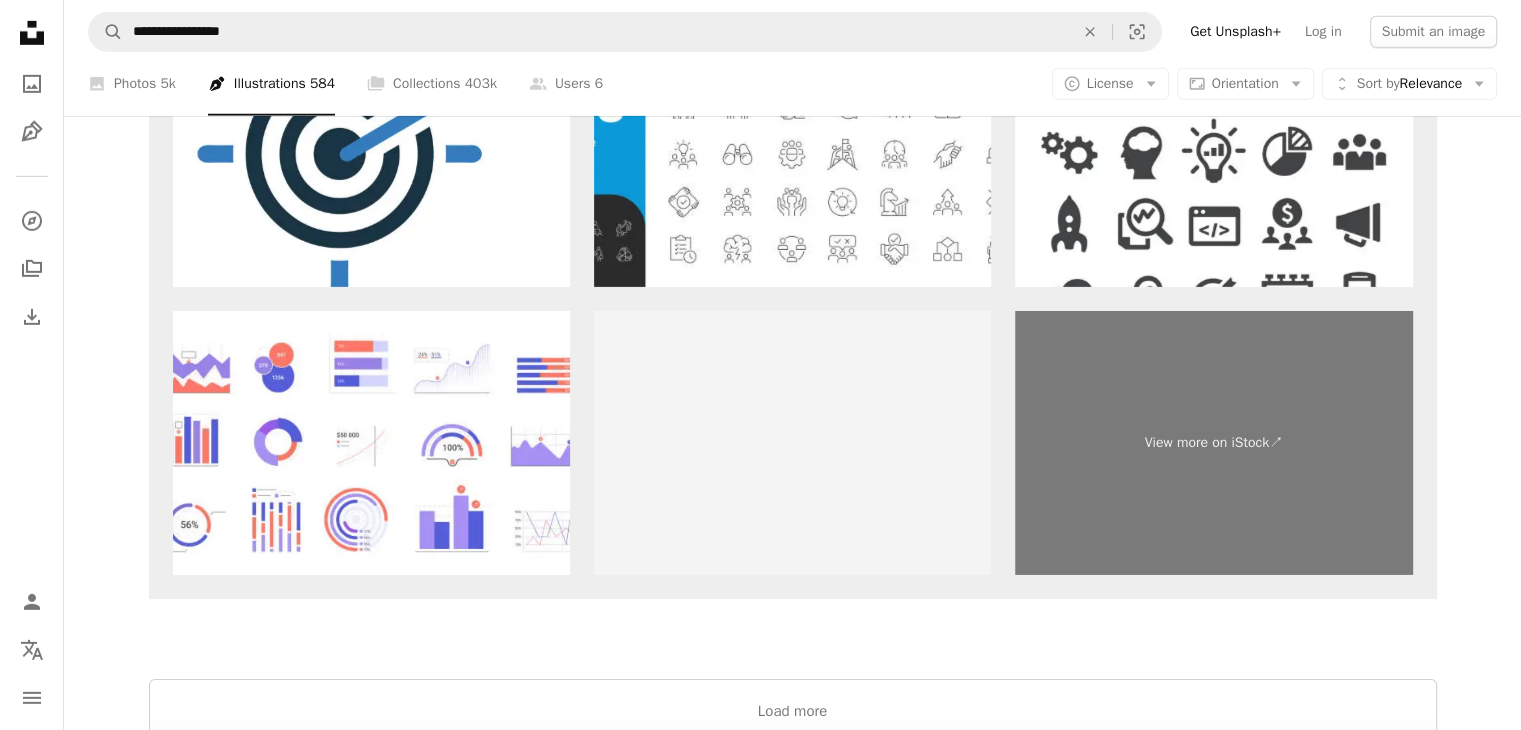 scroll, scrollTop: 6440, scrollLeft: 0, axis: vertical 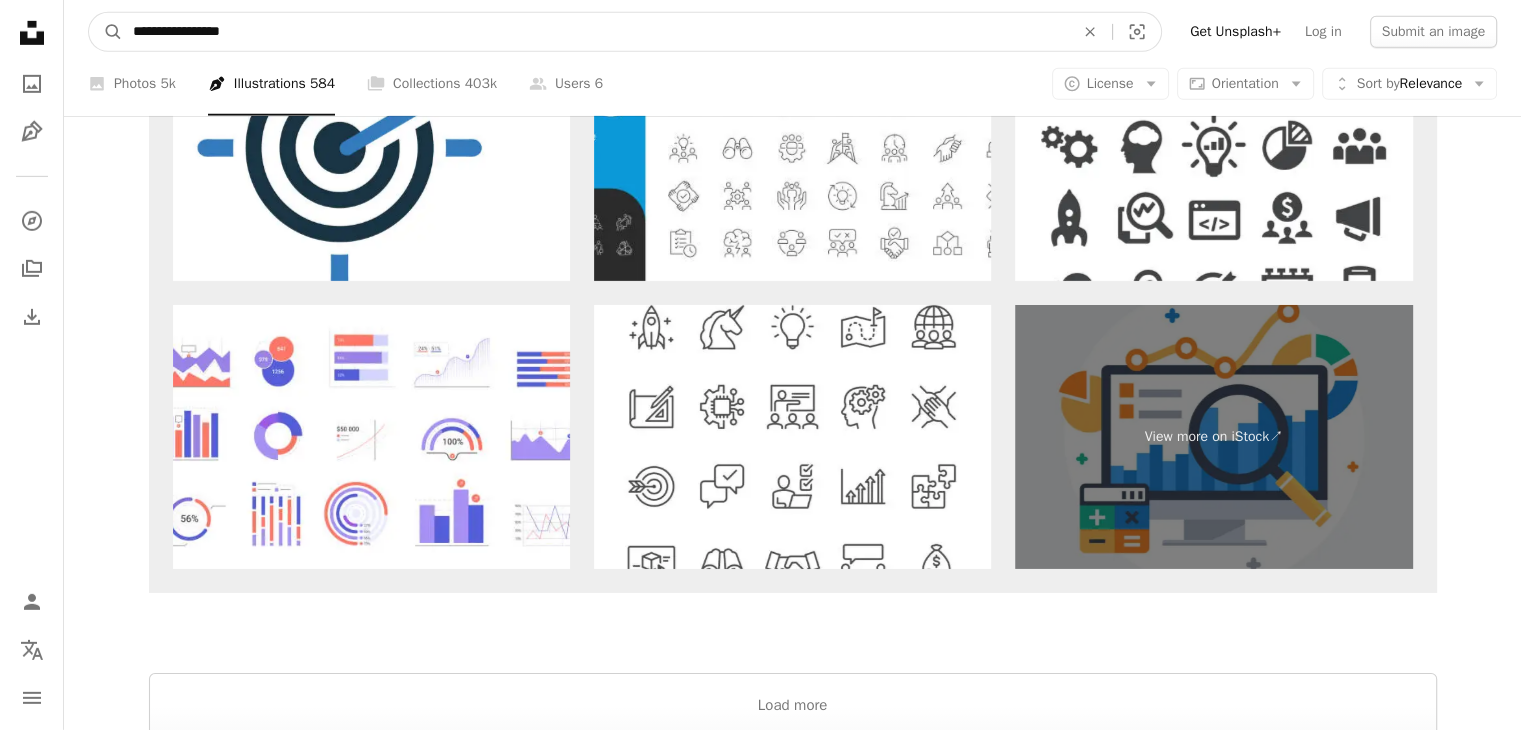 drag, startPoint x: 257, startPoint y: 39, endPoint x: 0, endPoint y: 84, distance: 260.90994 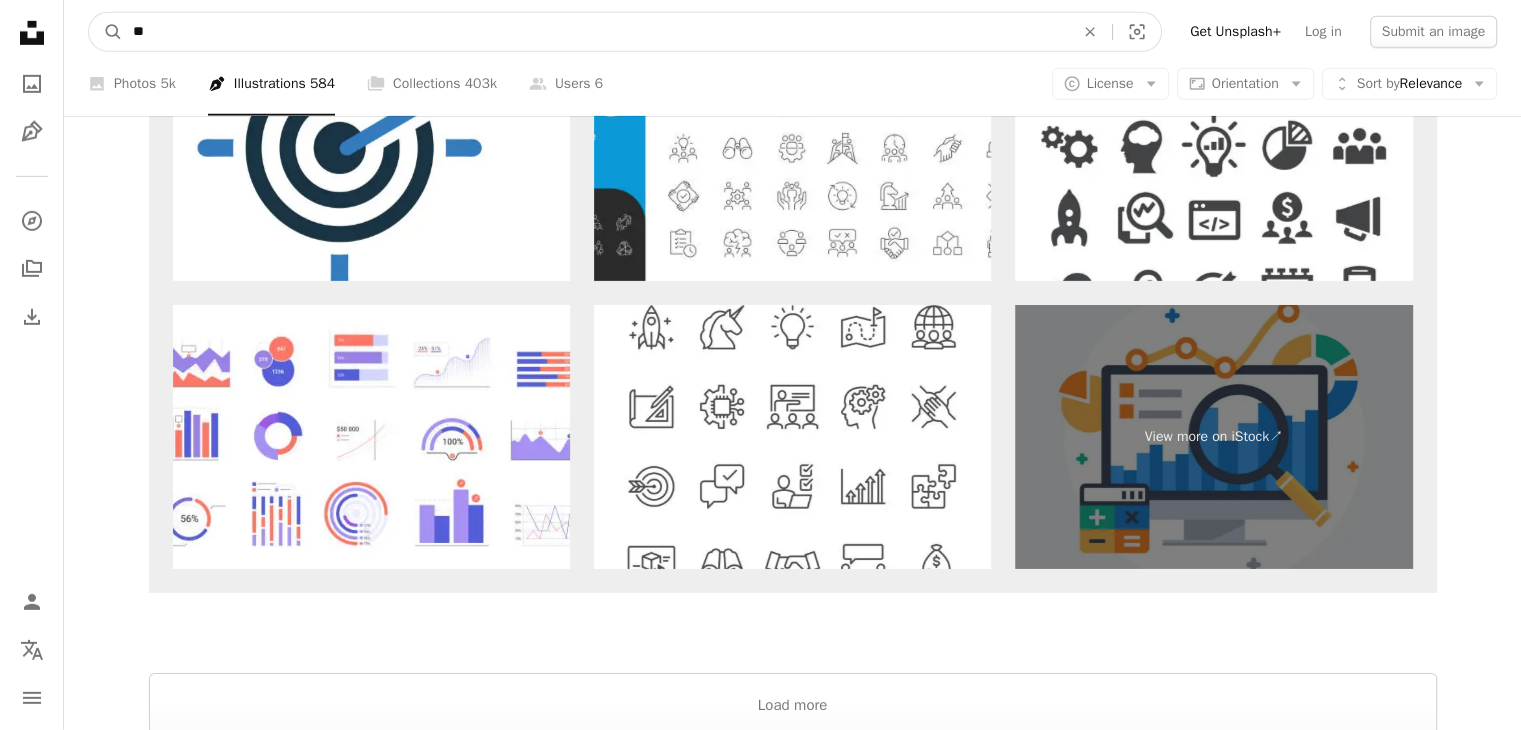 type on "*" 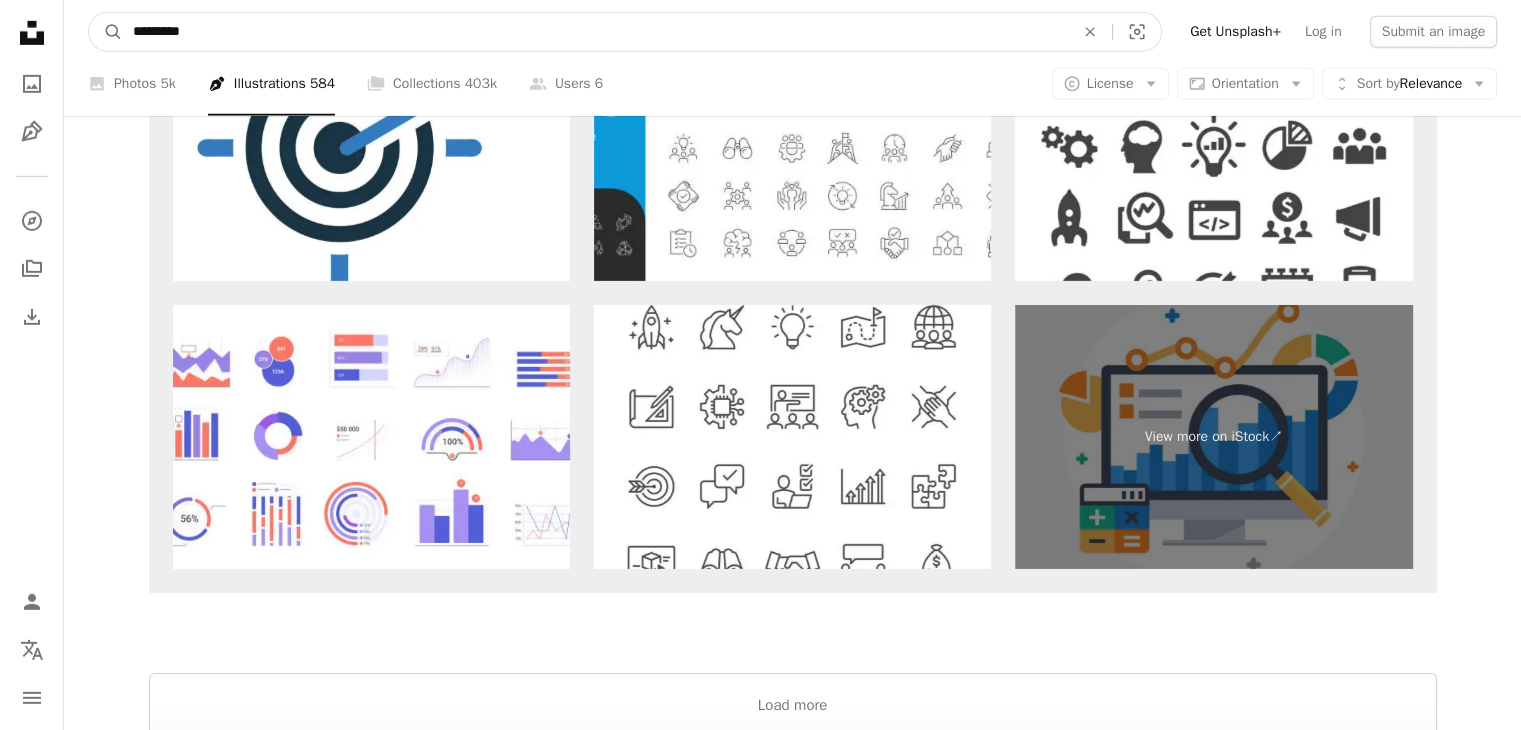 type on "*********" 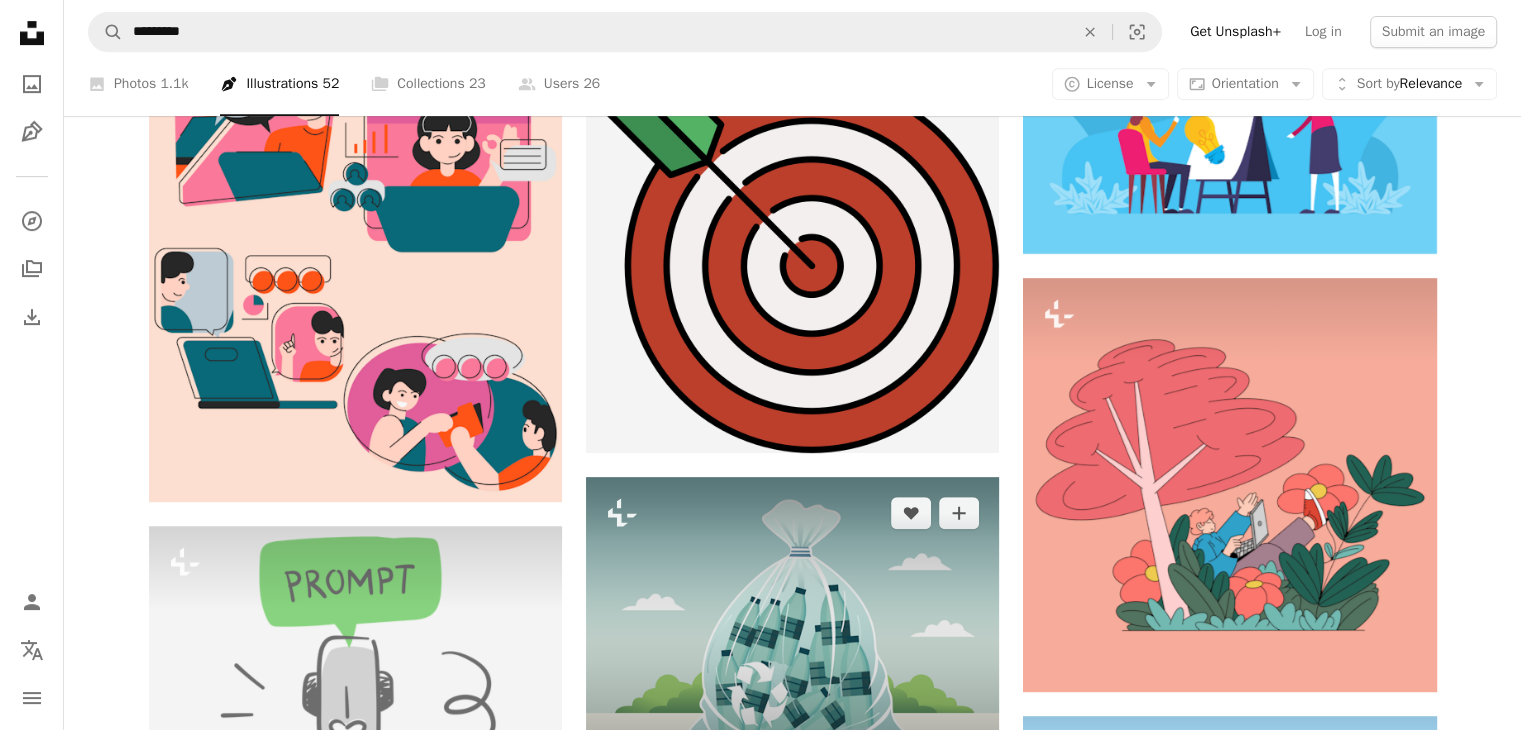 scroll, scrollTop: 898, scrollLeft: 0, axis: vertical 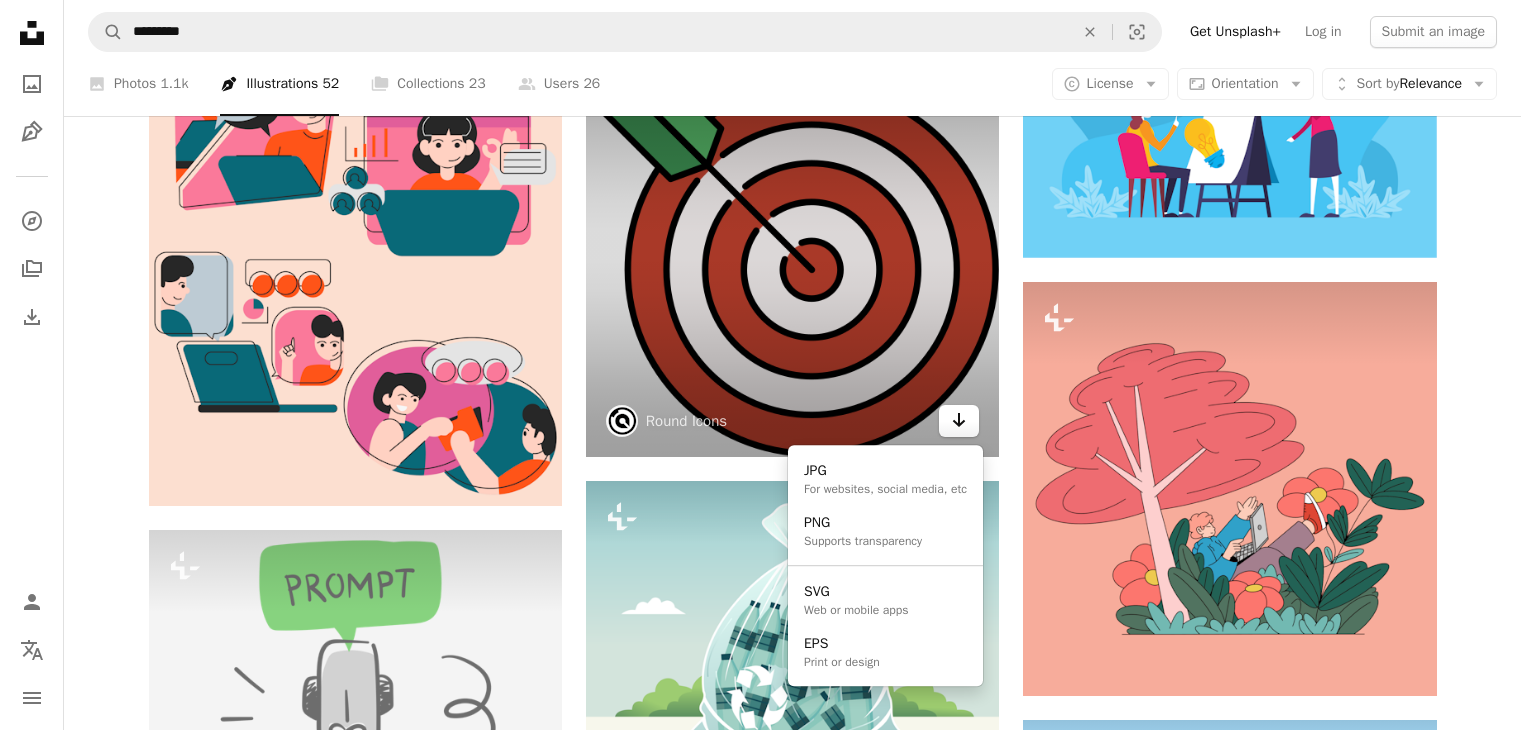 click on "Arrow pointing down" at bounding box center [959, 421] 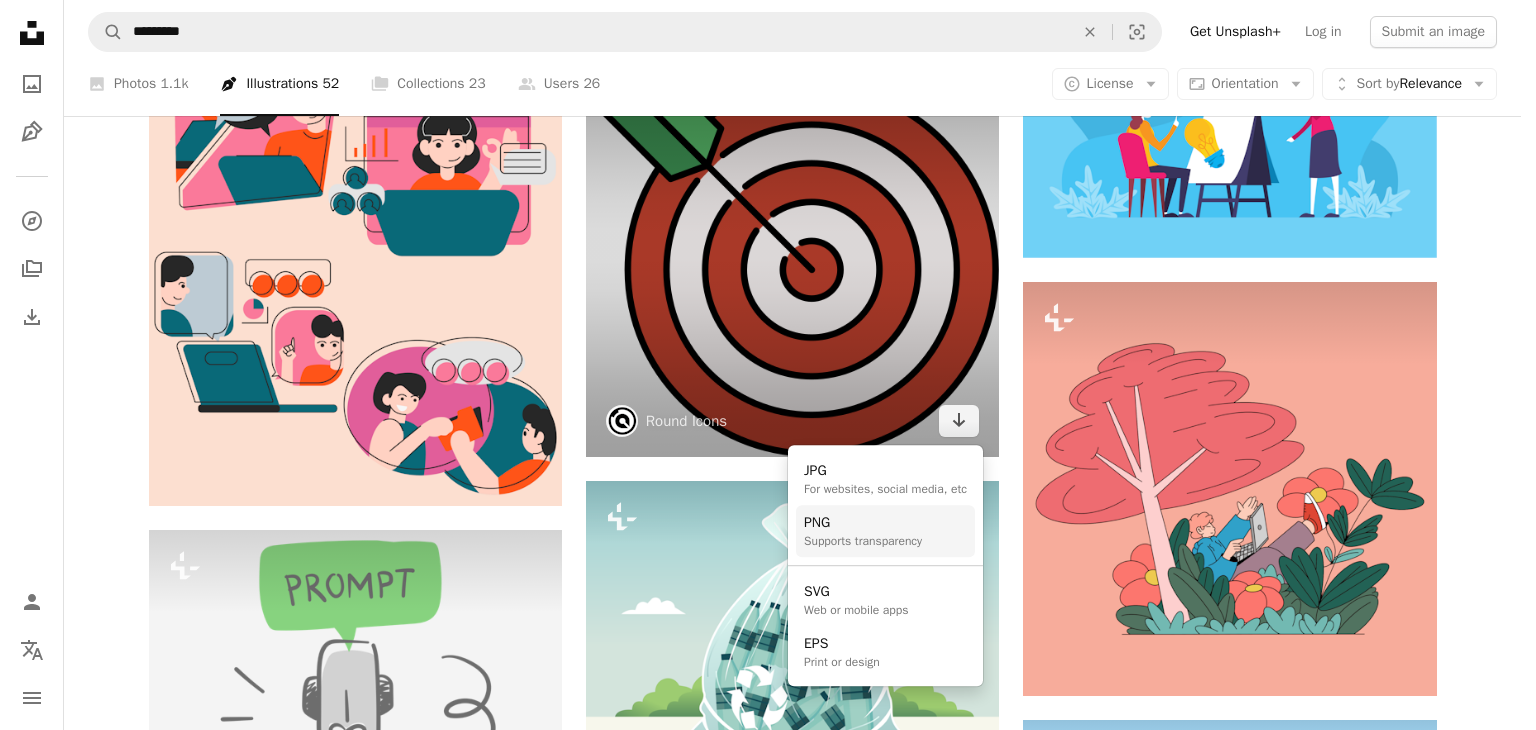 click on "Supports transparency" at bounding box center (863, 541) 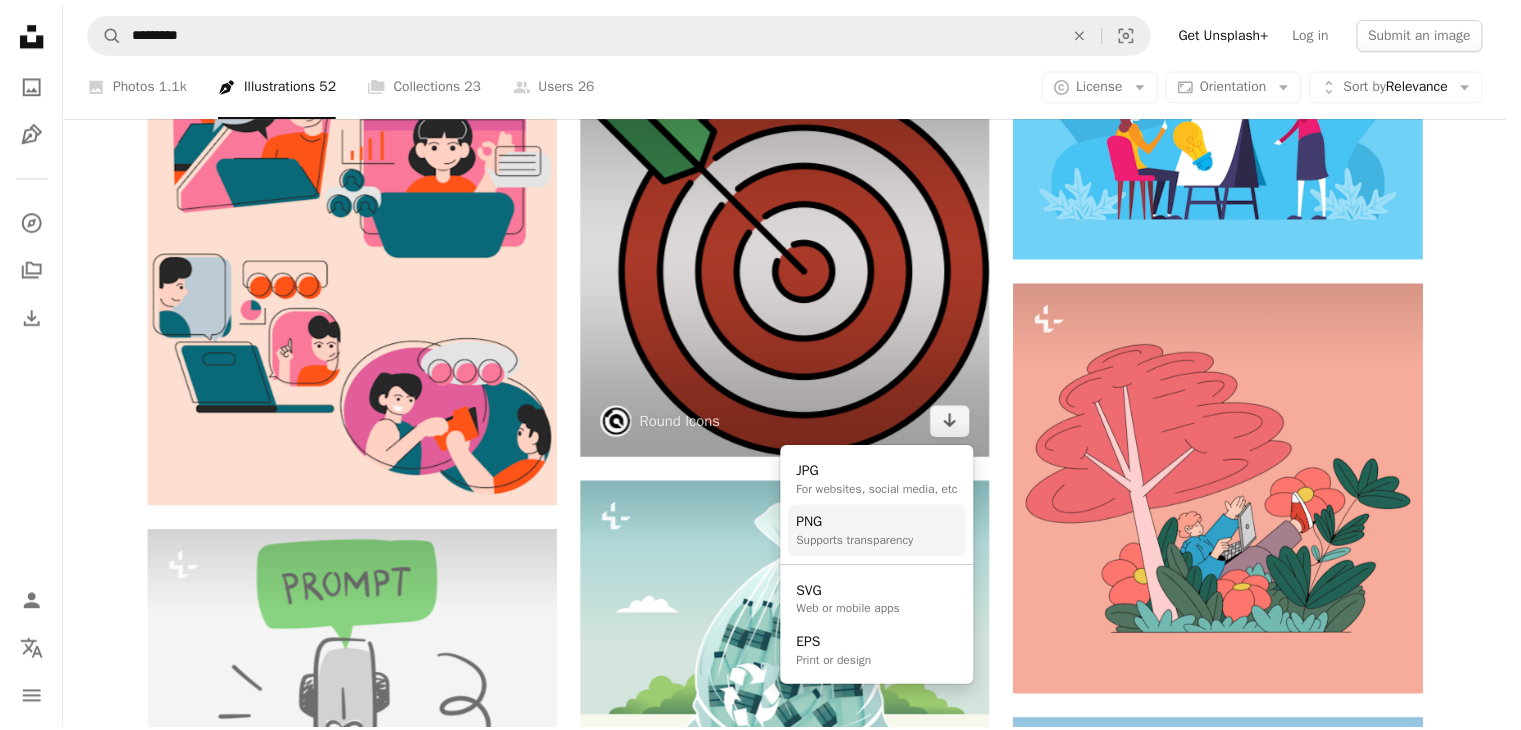 scroll, scrollTop: 898, scrollLeft: 0, axis: vertical 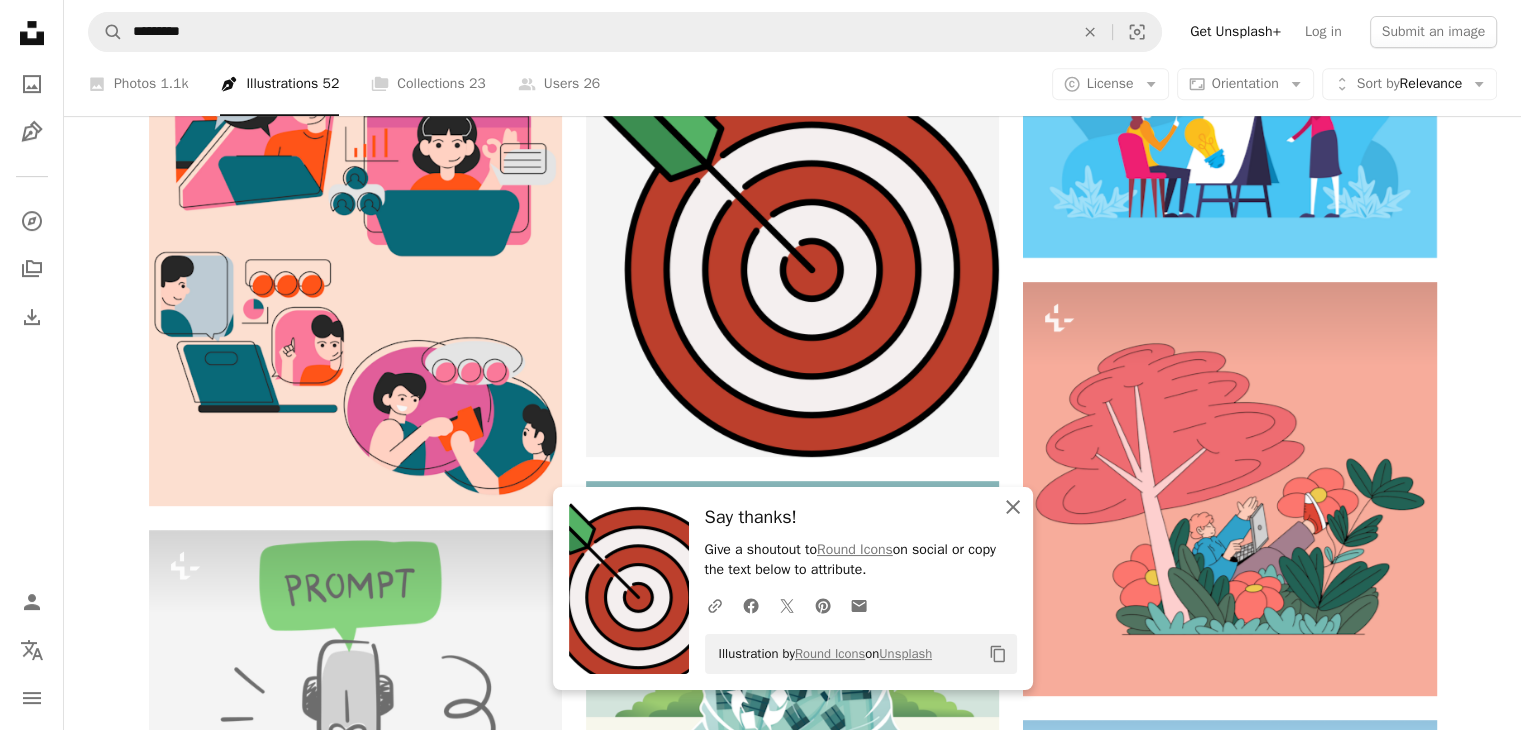 click on "An X shape" 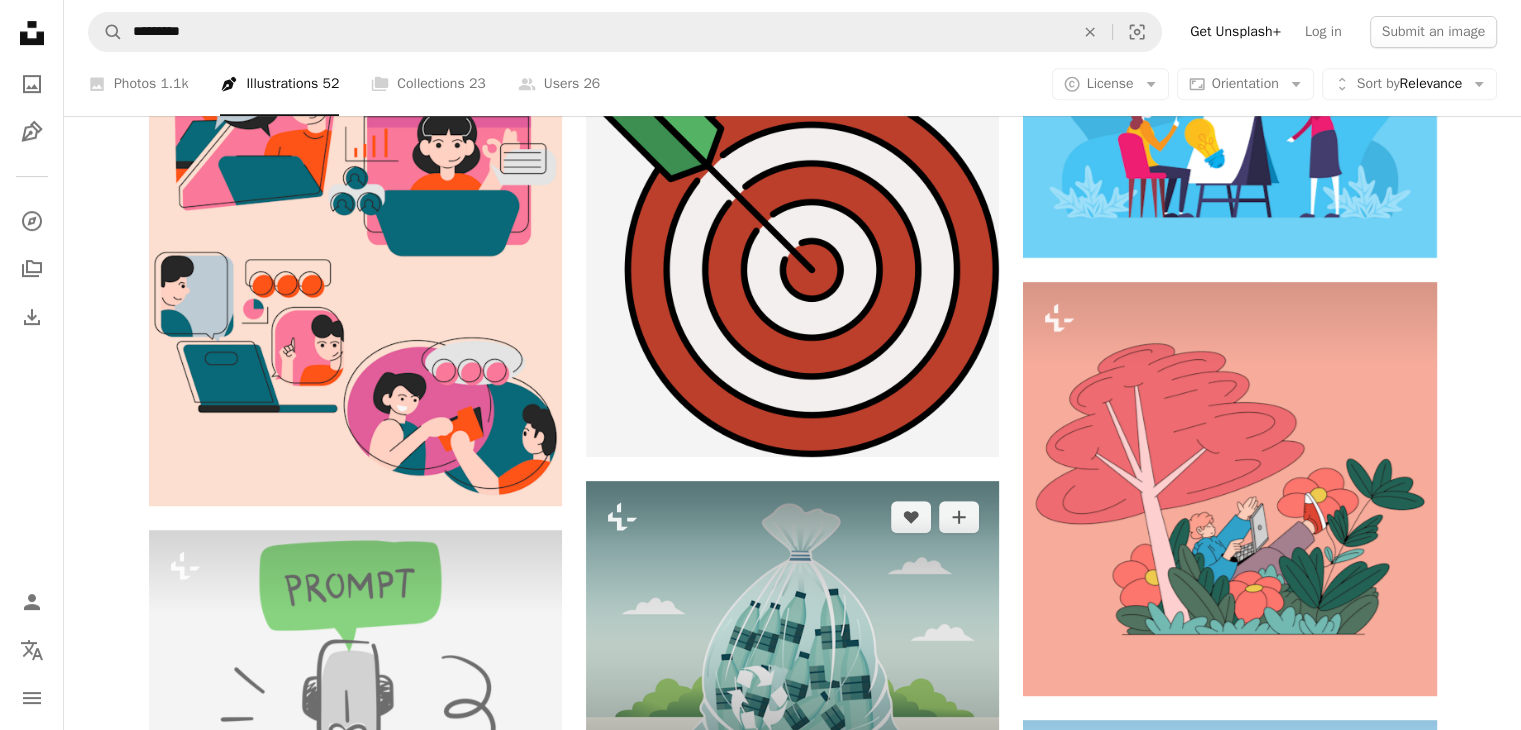 scroll, scrollTop: 4207, scrollLeft: 0, axis: vertical 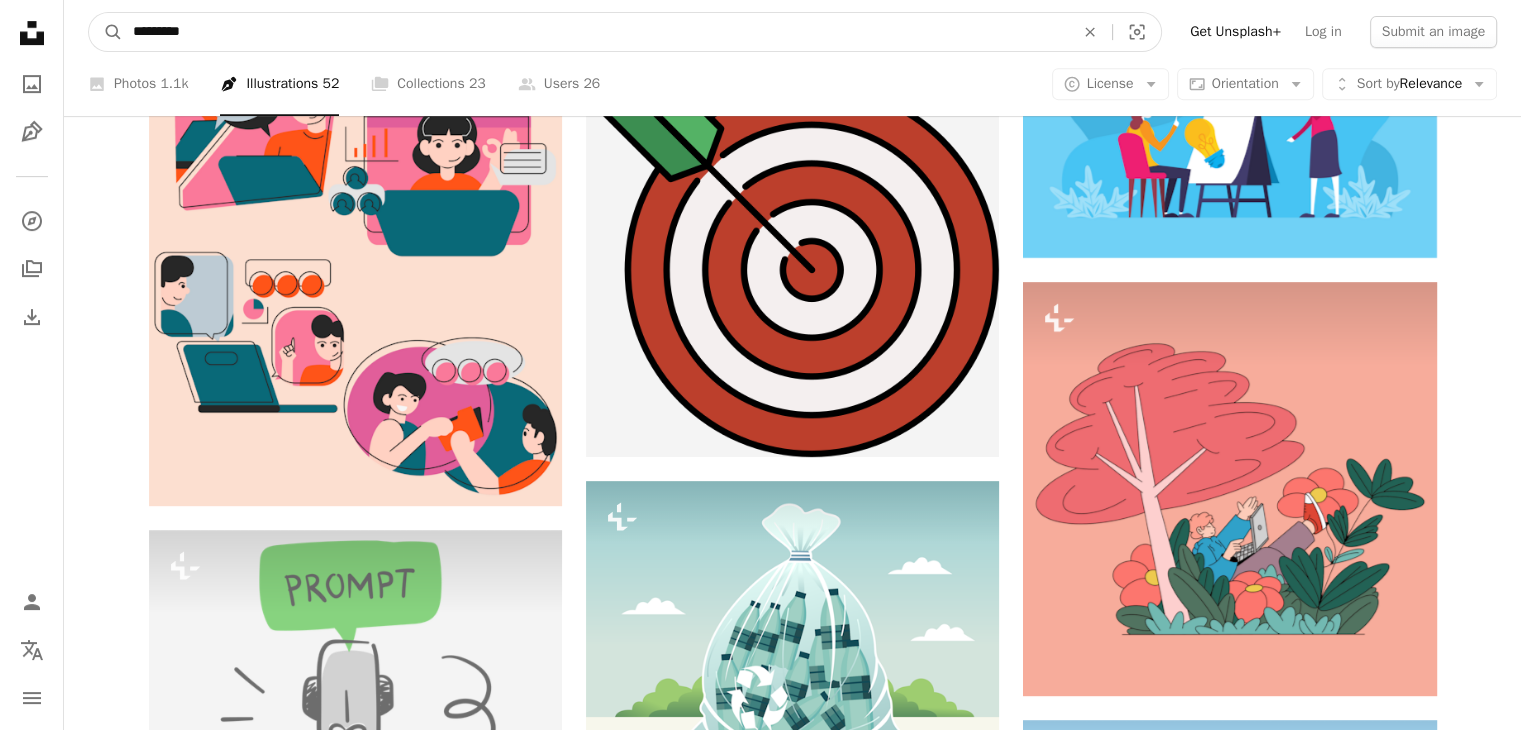 drag, startPoint x: 192, startPoint y: 41, endPoint x: 0, endPoint y: 54, distance: 192.4396 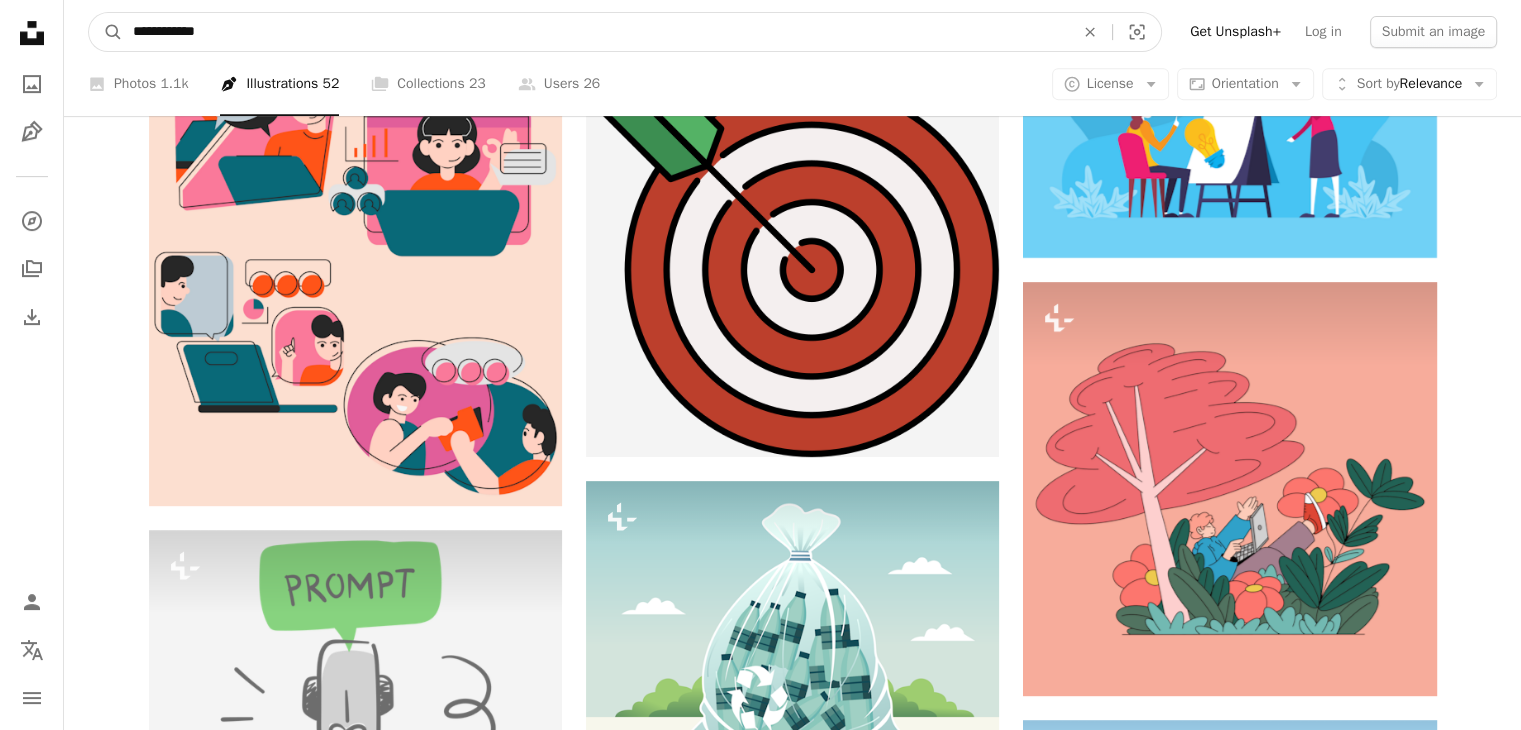 type on "**********" 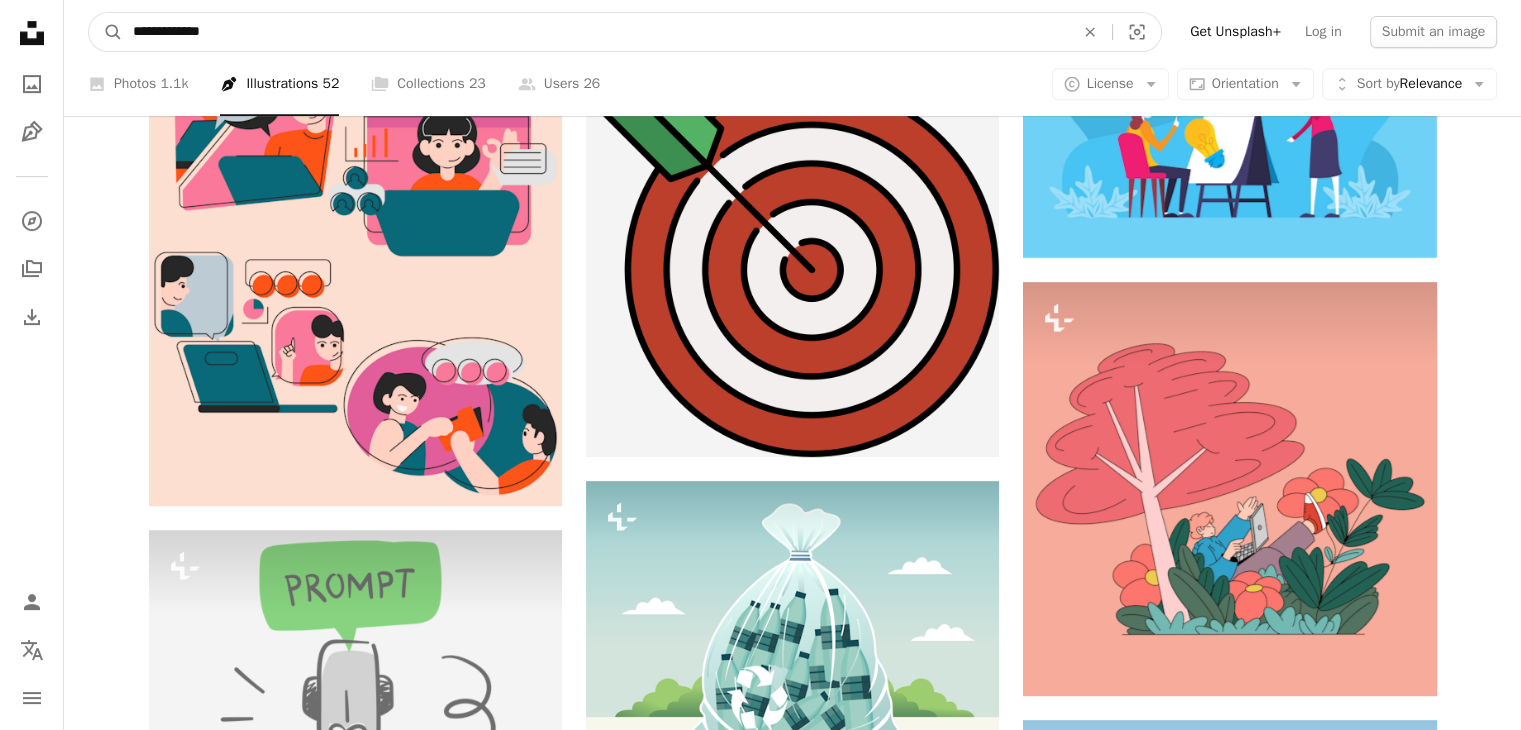 click on "A magnifying glass" at bounding box center (106, 32) 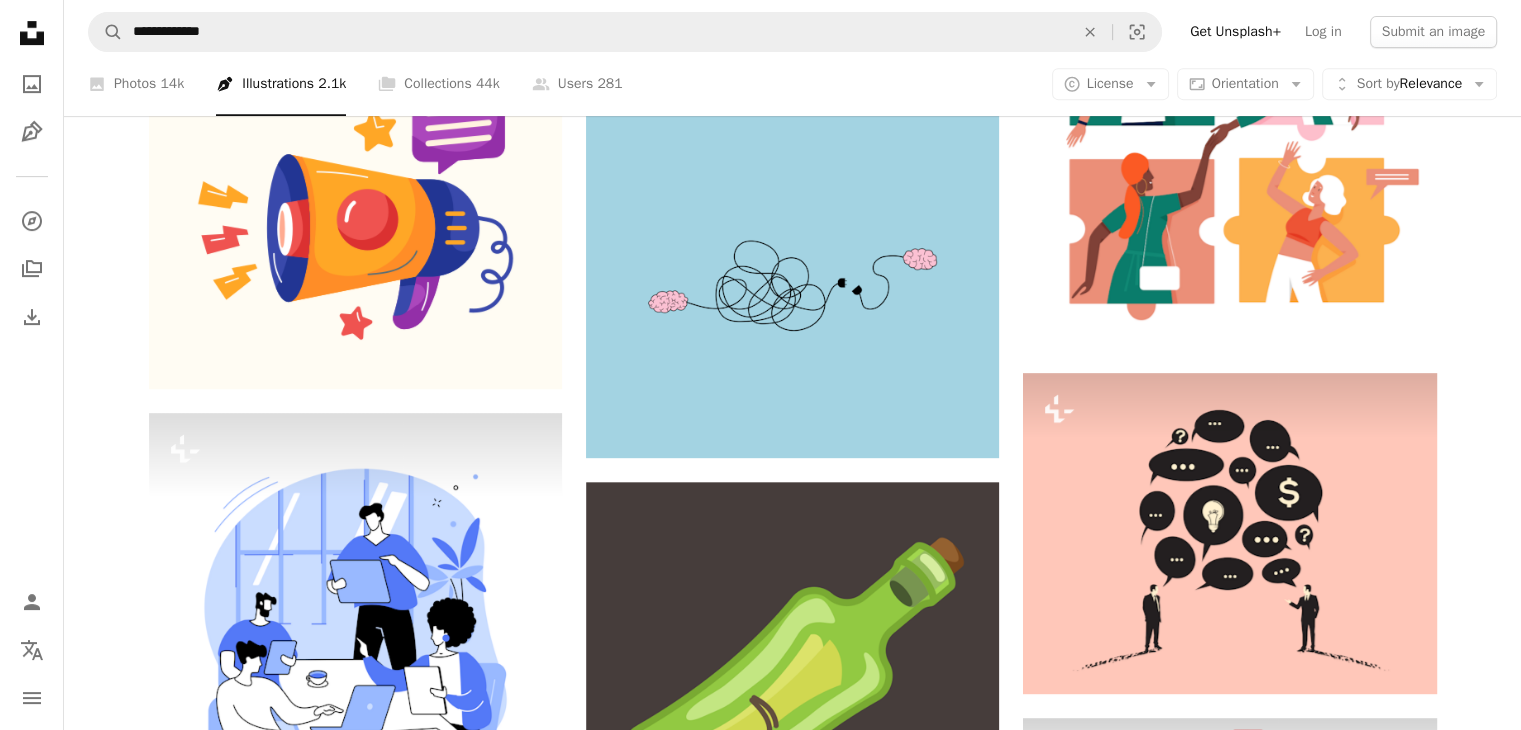 scroll, scrollTop: 41, scrollLeft: 0, axis: vertical 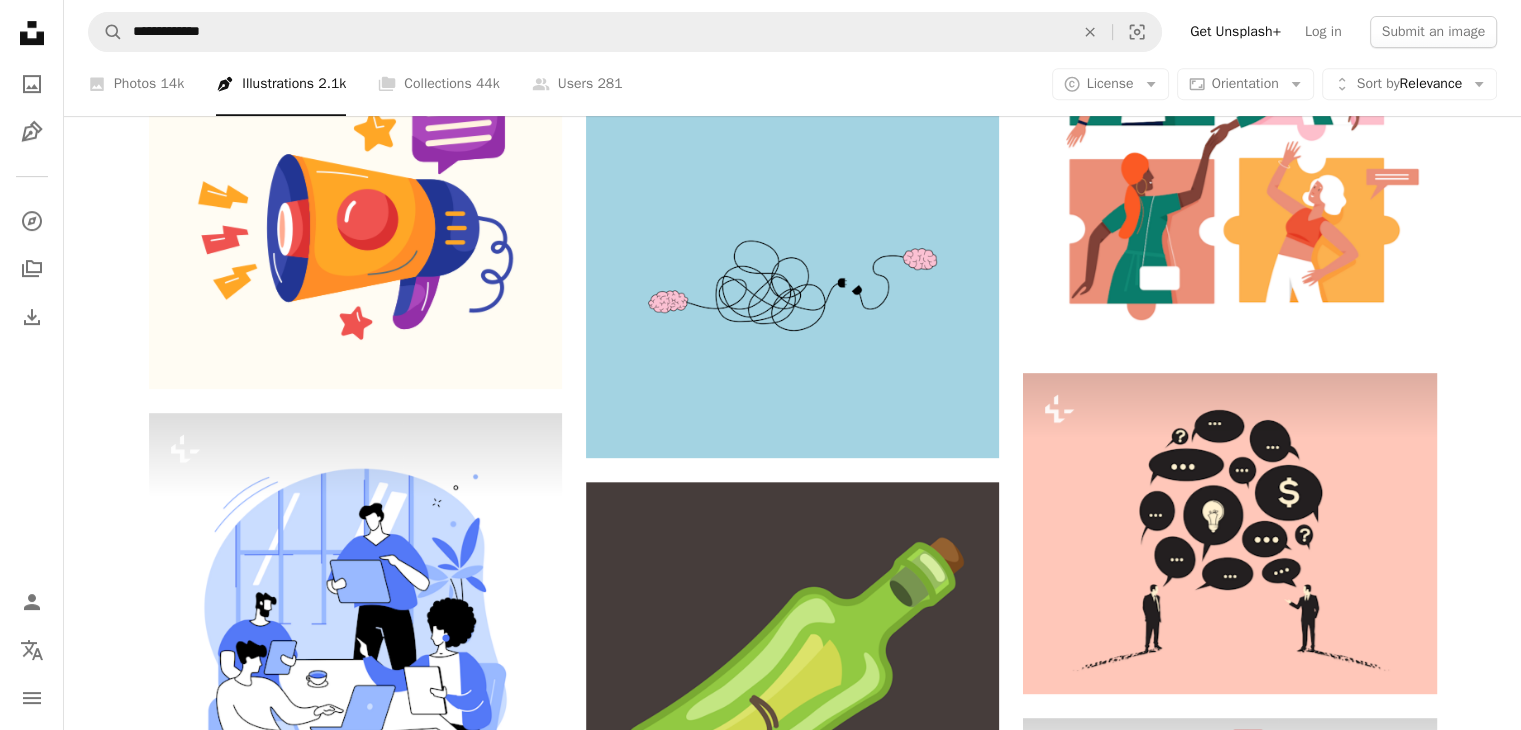click on "communicate" at bounding box center [527, -677] 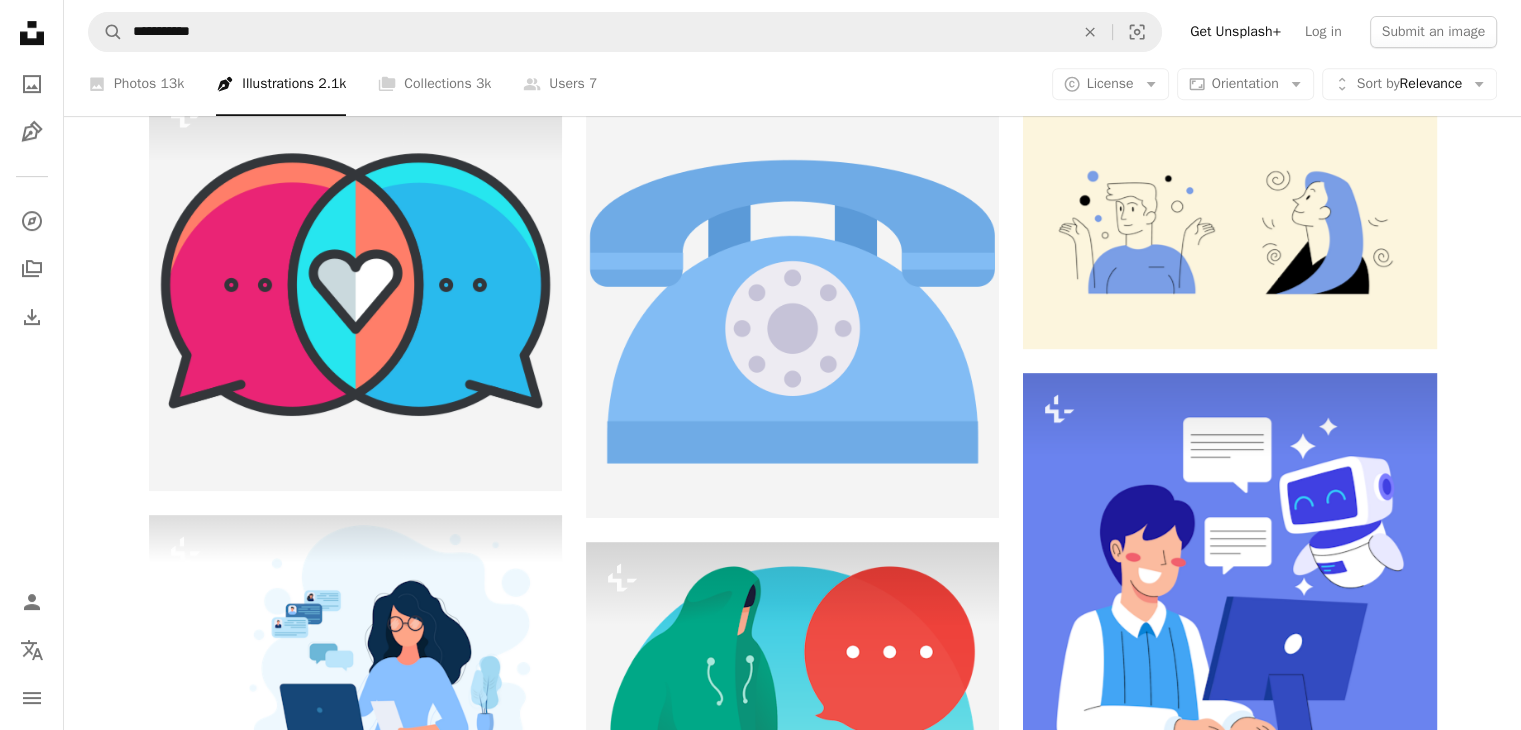 scroll, scrollTop: 0, scrollLeft: 0, axis: both 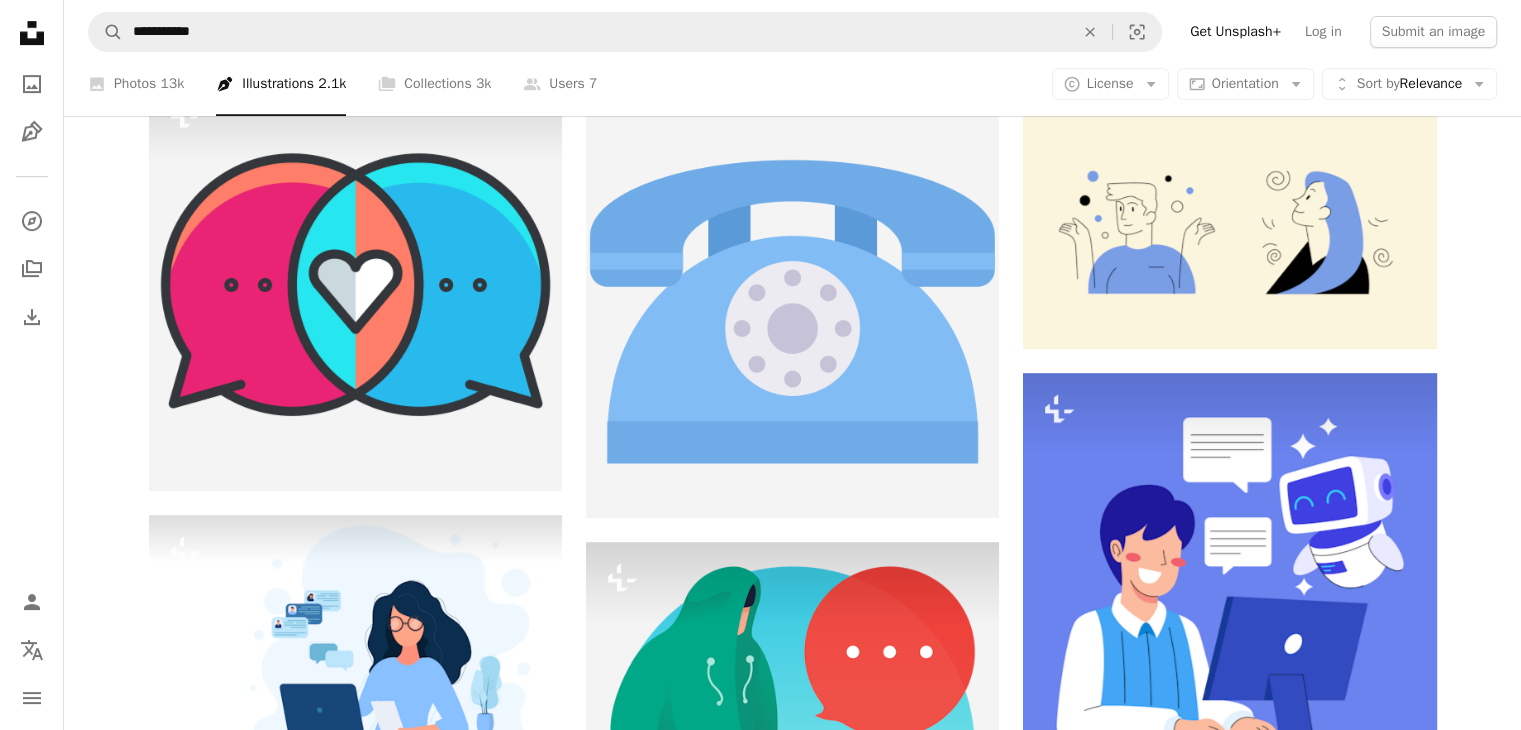 click on "meeting" at bounding box center [680, -677] 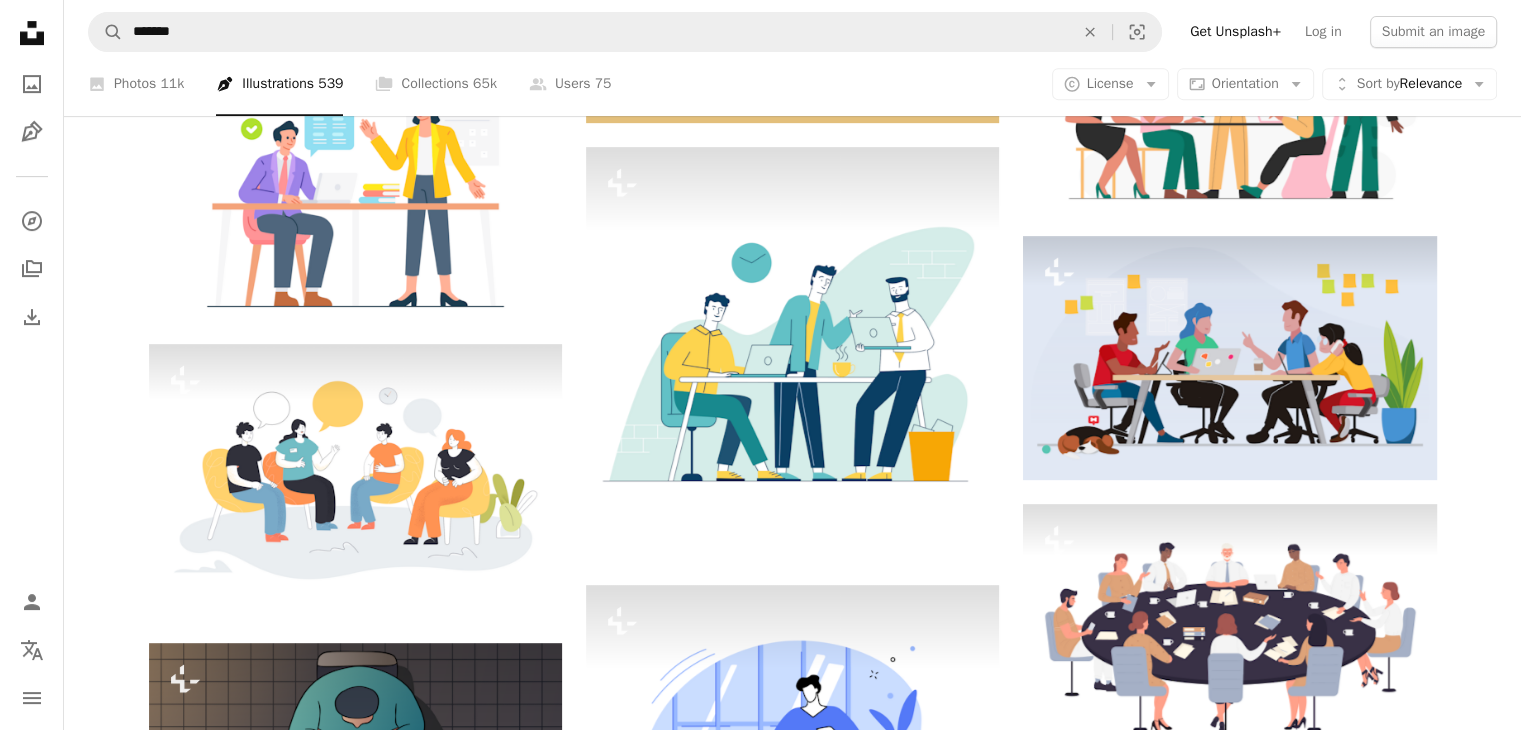 scroll, scrollTop: 431, scrollLeft: 0, axis: vertical 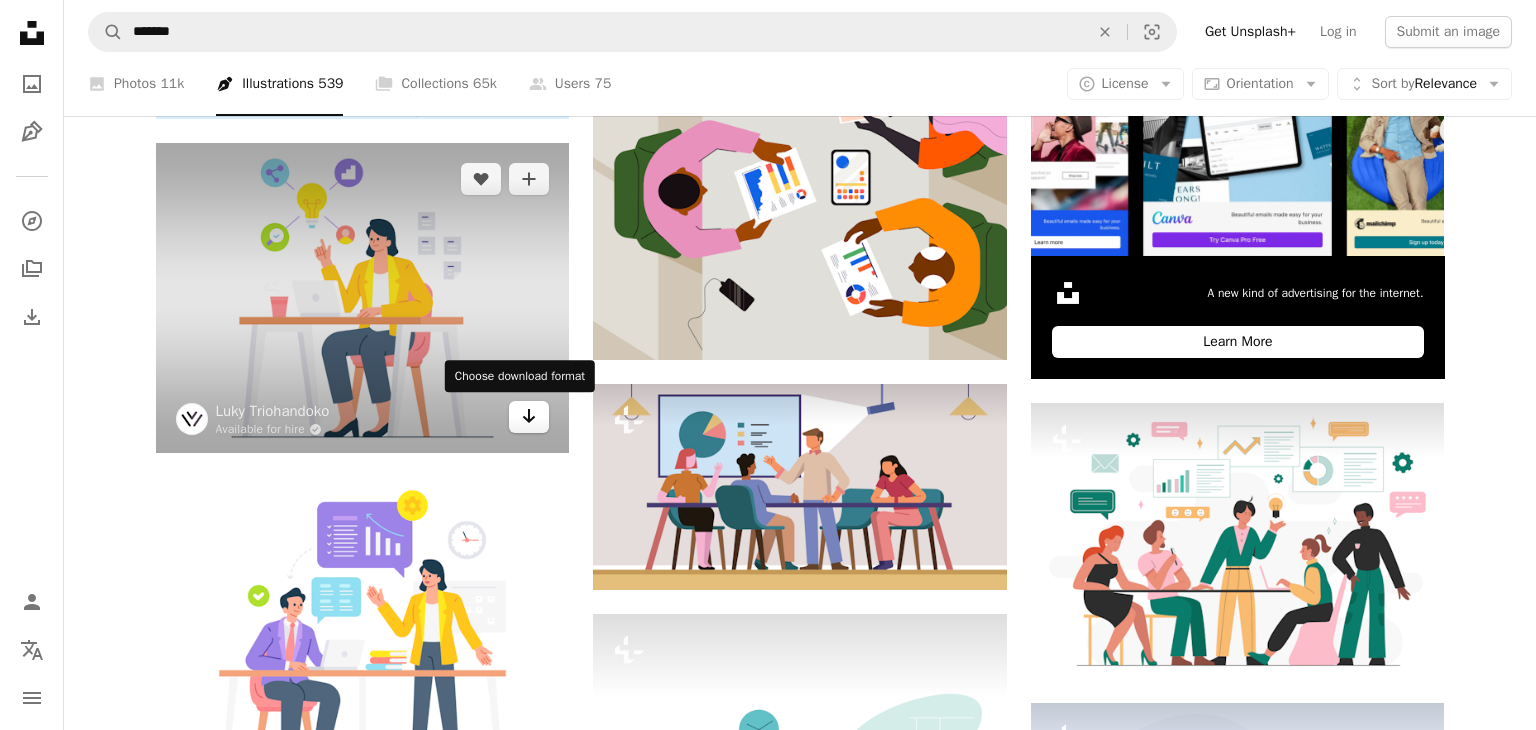 click 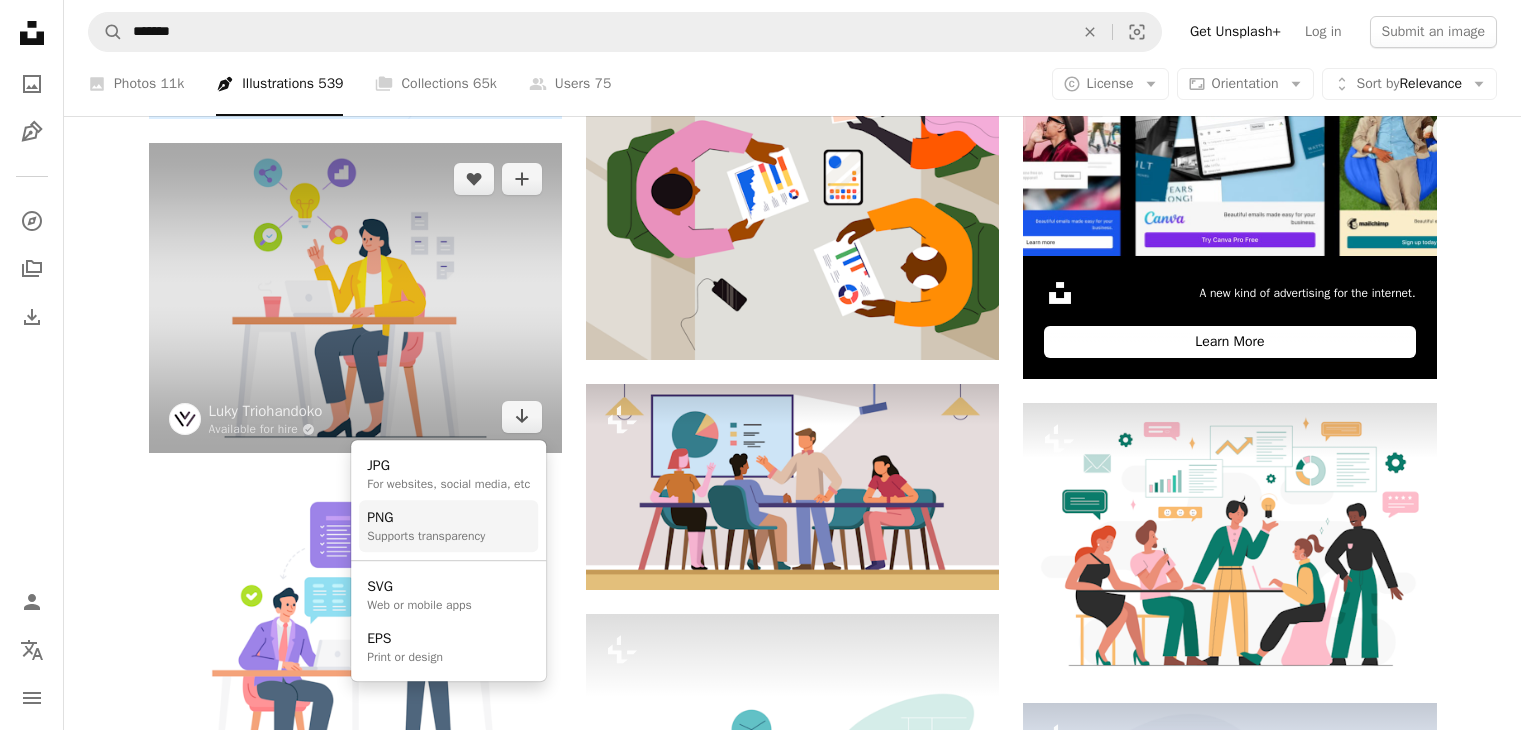 click on "PNG Supports transparency" at bounding box center [448, 526] 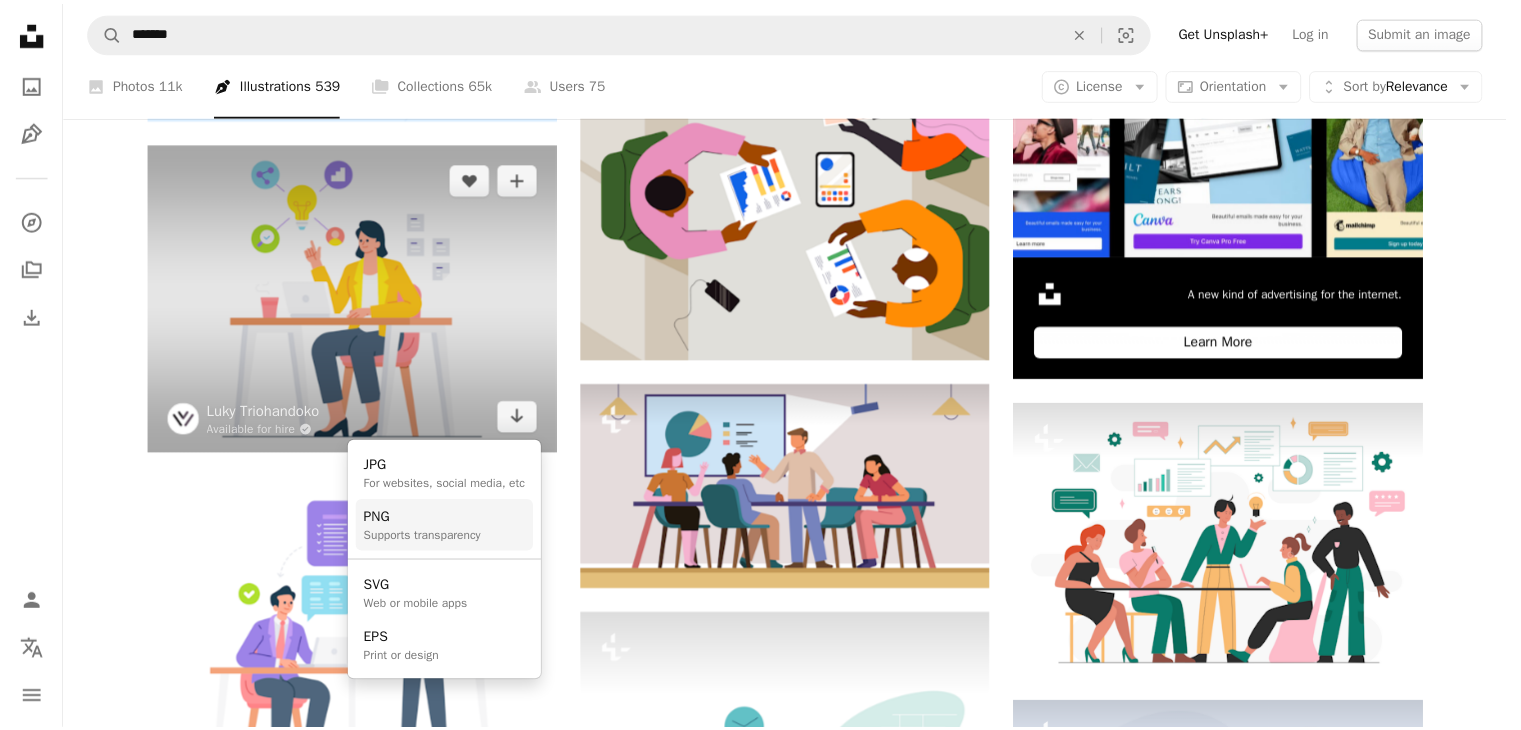 scroll, scrollTop: 431, scrollLeft: 0, axis: vertical 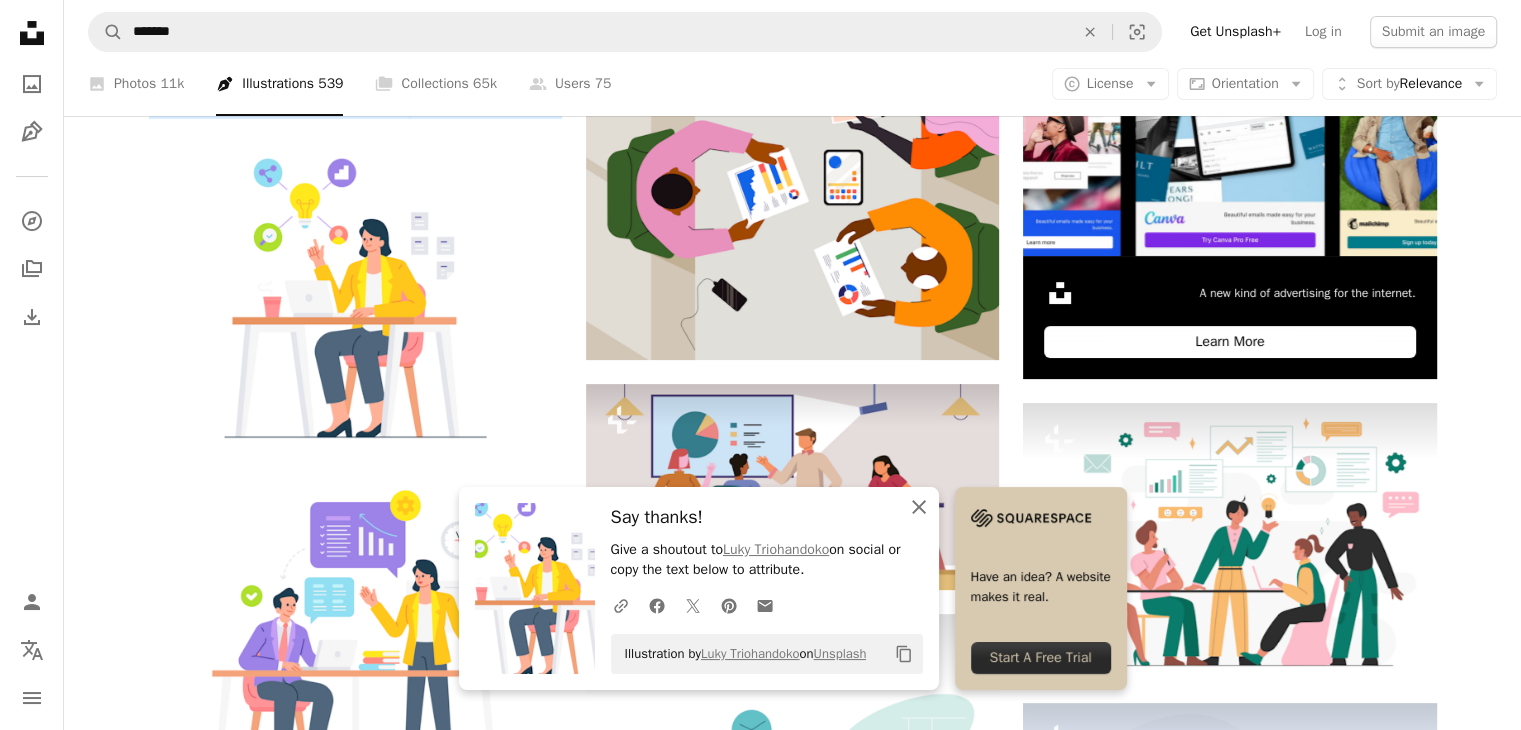 click on "An X shape" 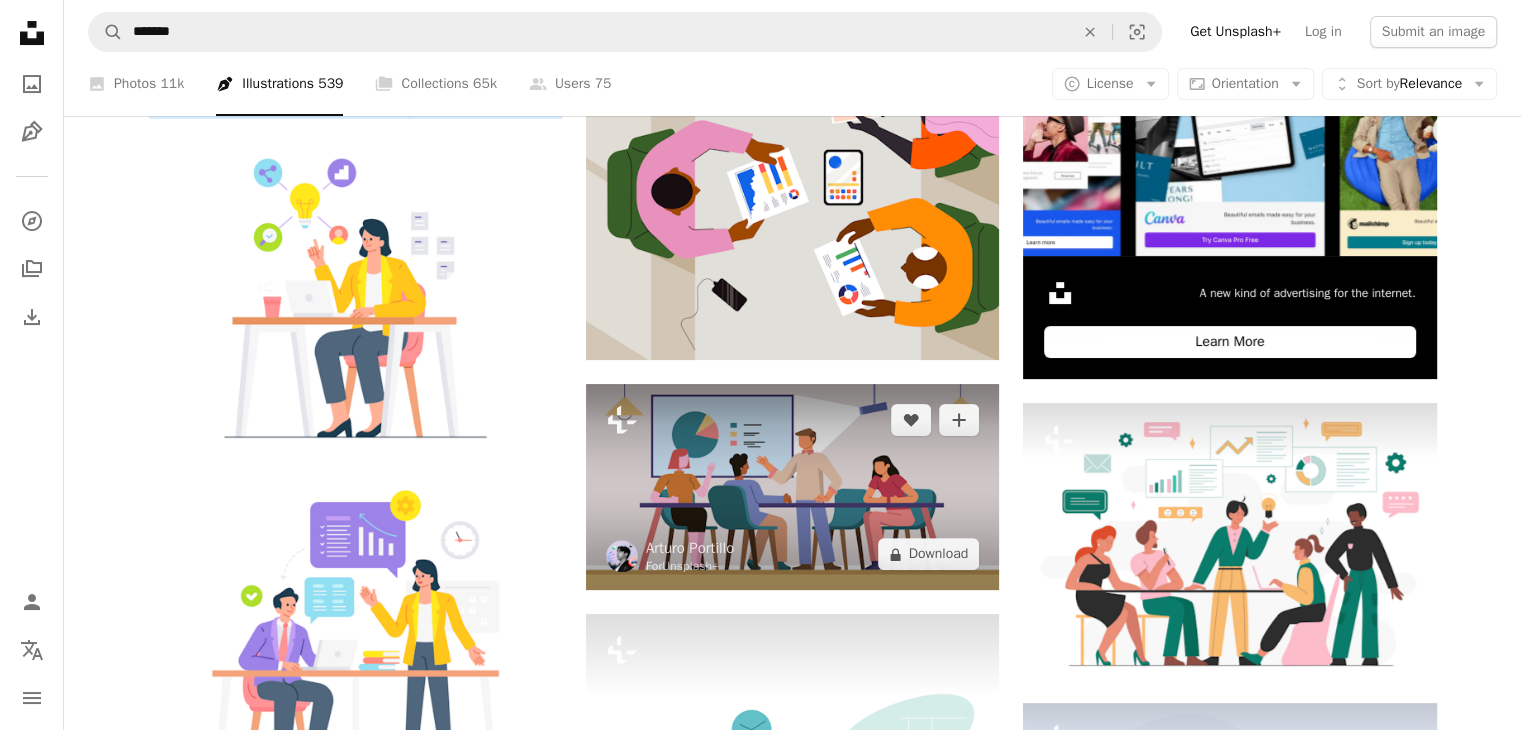 scroll, scrollTop: 721, scrollLeft: 0, axis: vertical 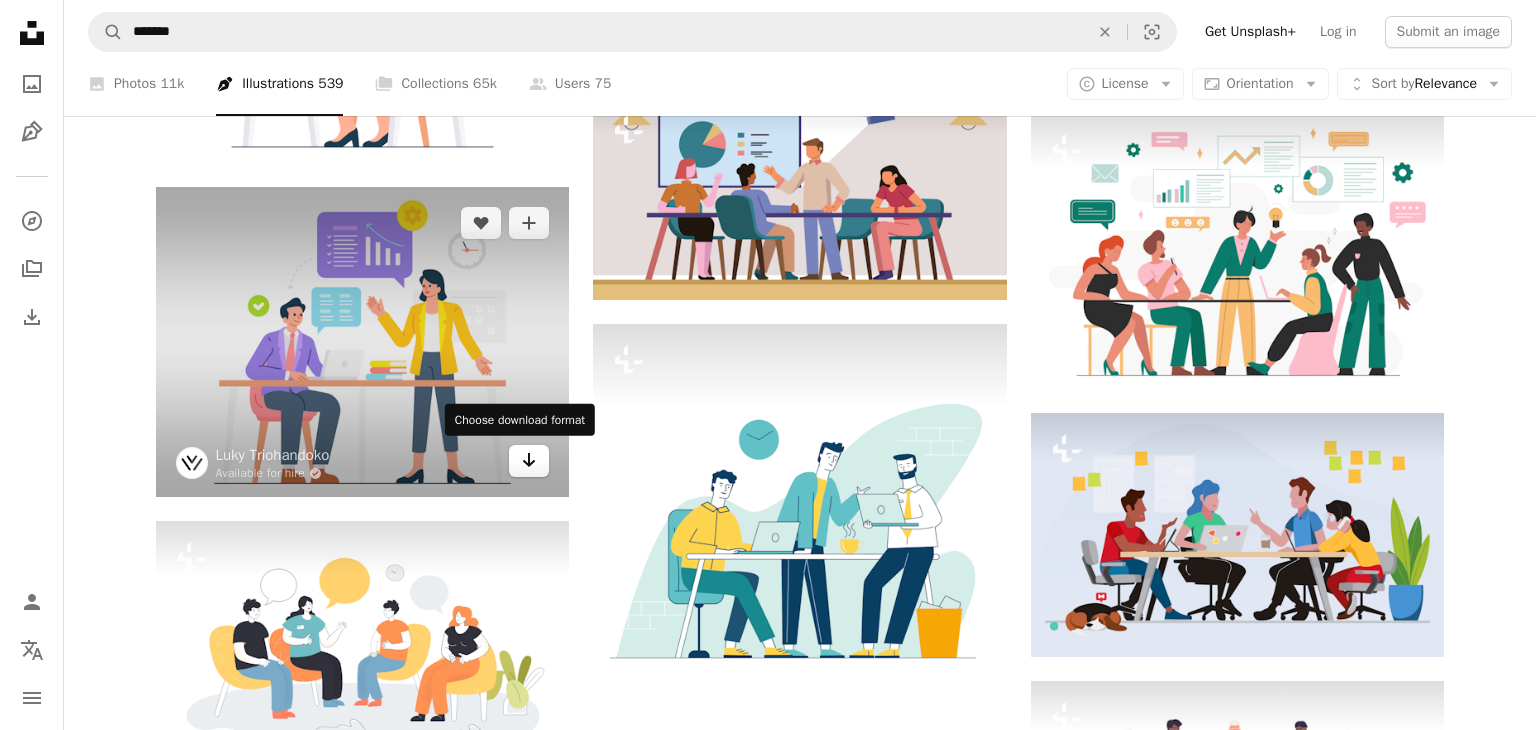 click on "Arrow pointing down" at bounding box center (529, 461) 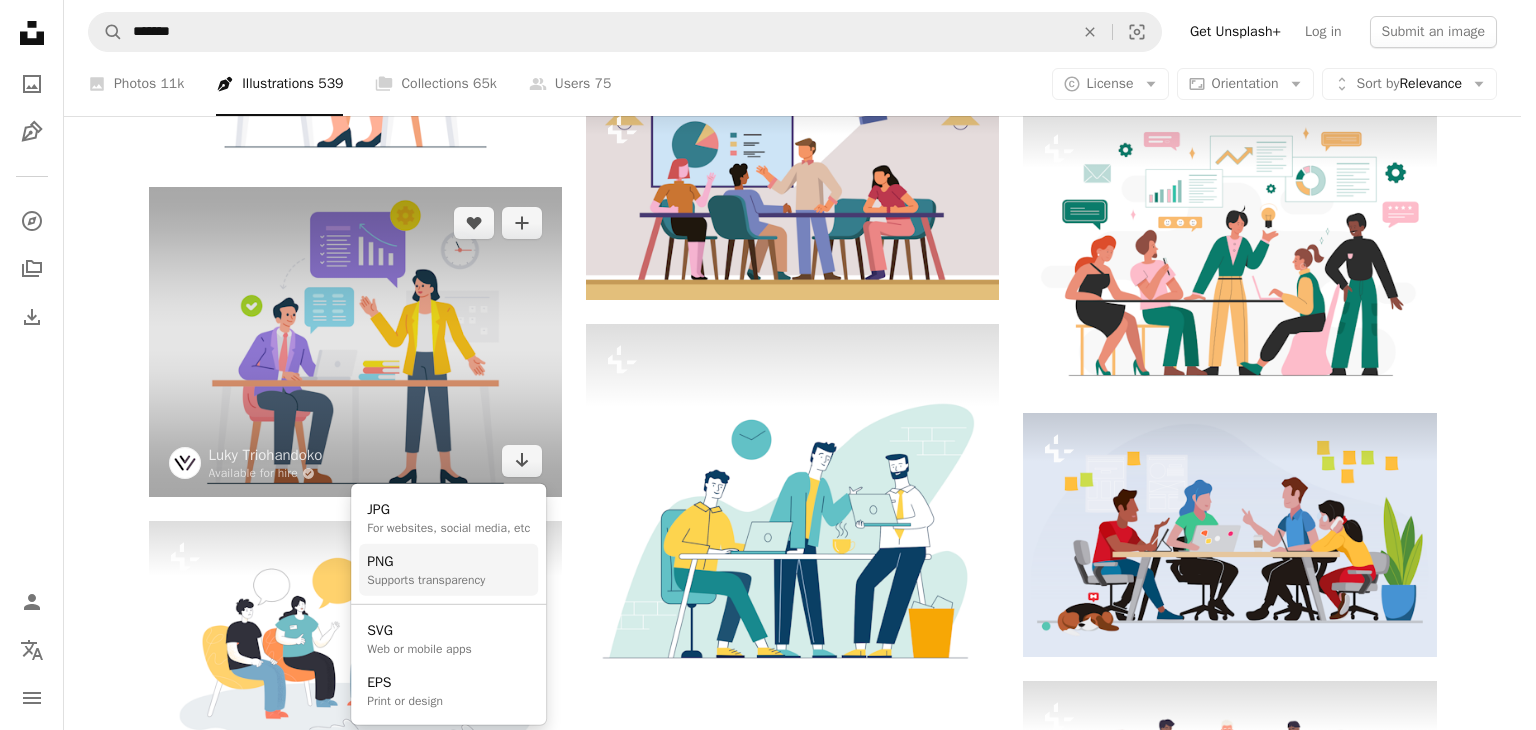 click on "Supports transparency" at bounding box center (426, 580) 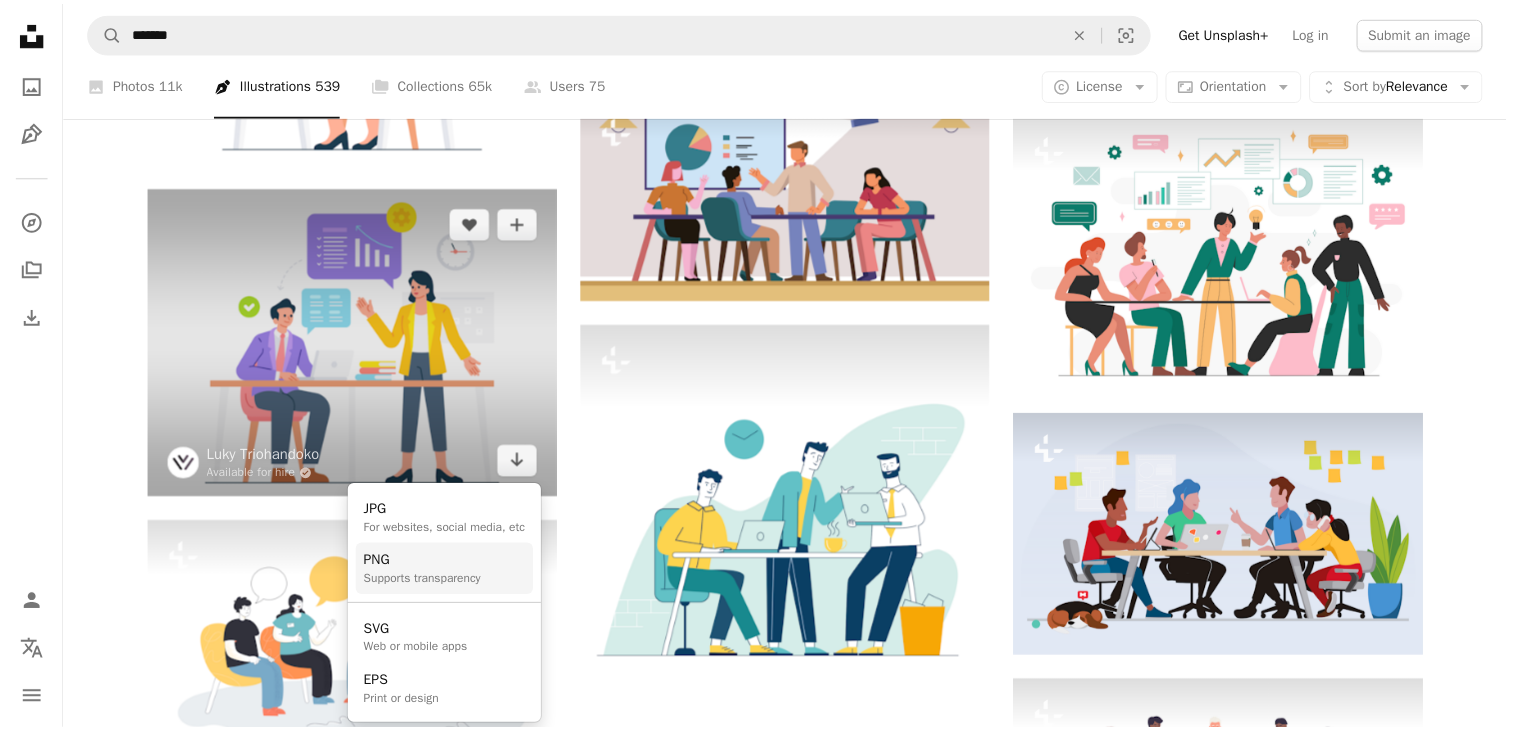 scroll, scrollTop: 721, scrollLeft: 0, axis: vertical 